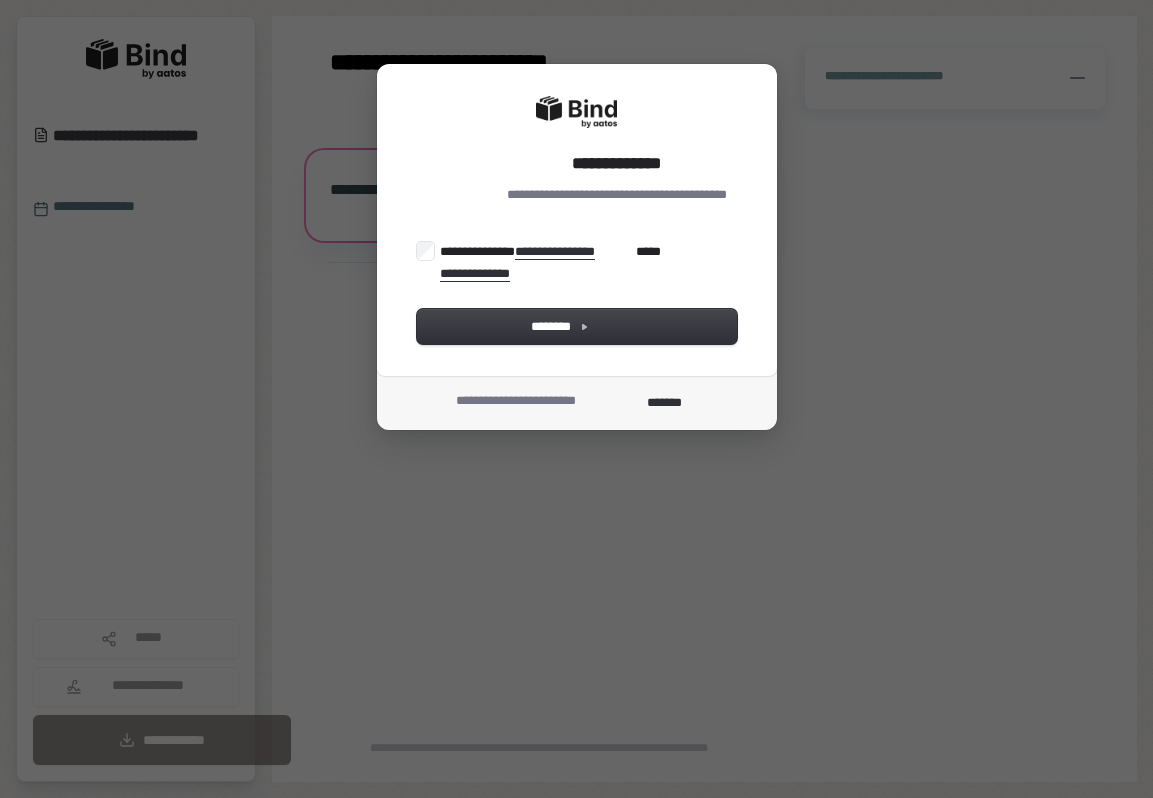 scroll, scrollTop: 0, scrollLeft: 0, axis: both 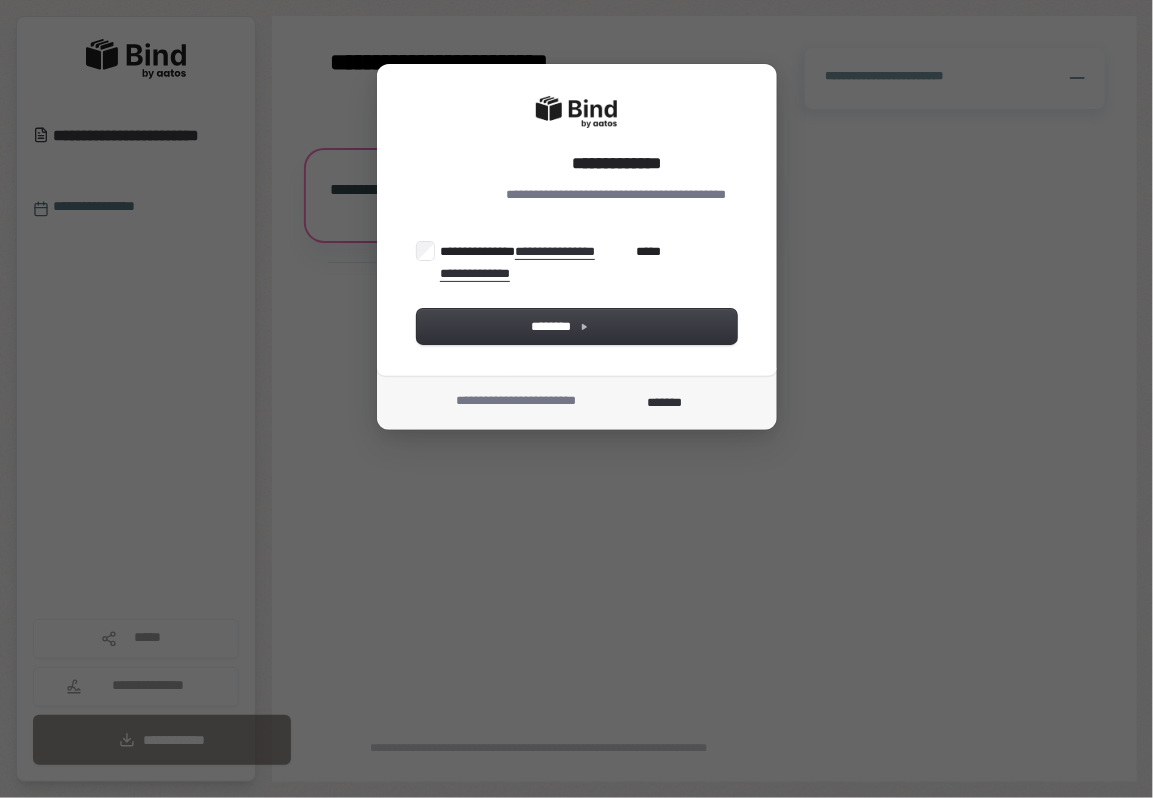 click on "**********" at bounding box center [550, 262] 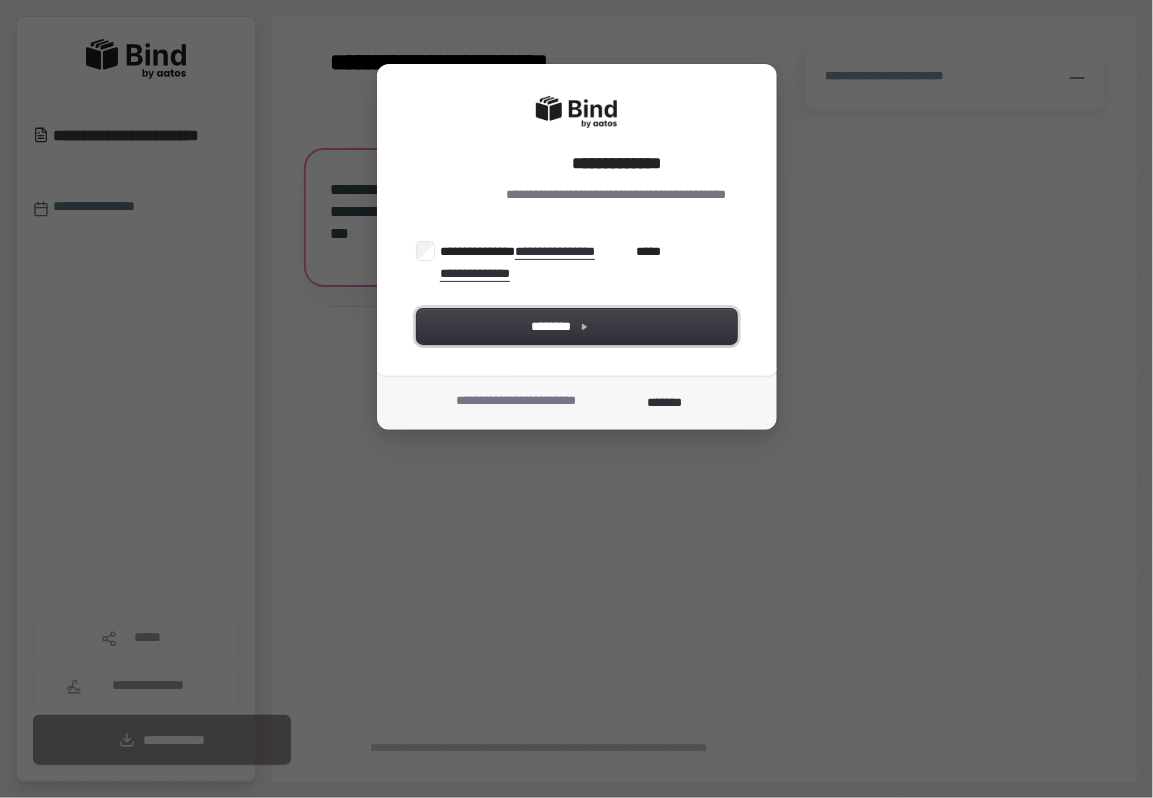 click on "********" at bounding box center [577, 326] 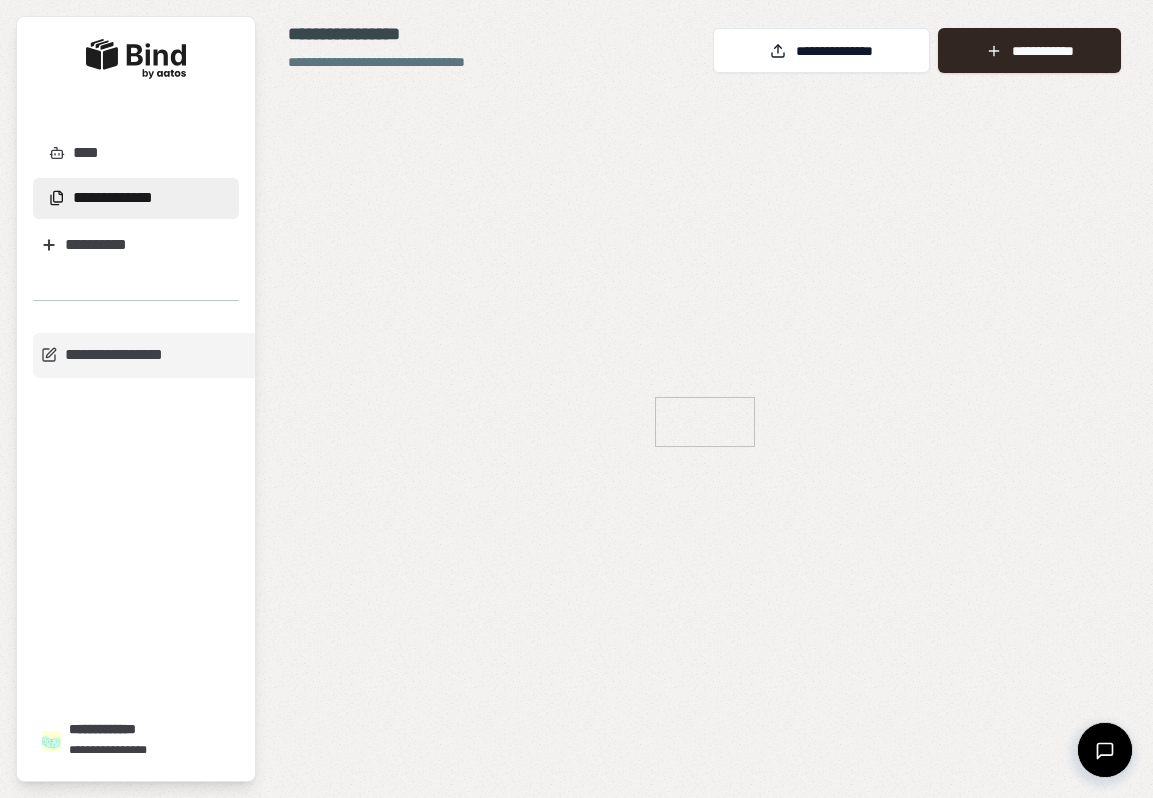 scroll, scrollTop: 0, scrollLeft: 0, axis: both 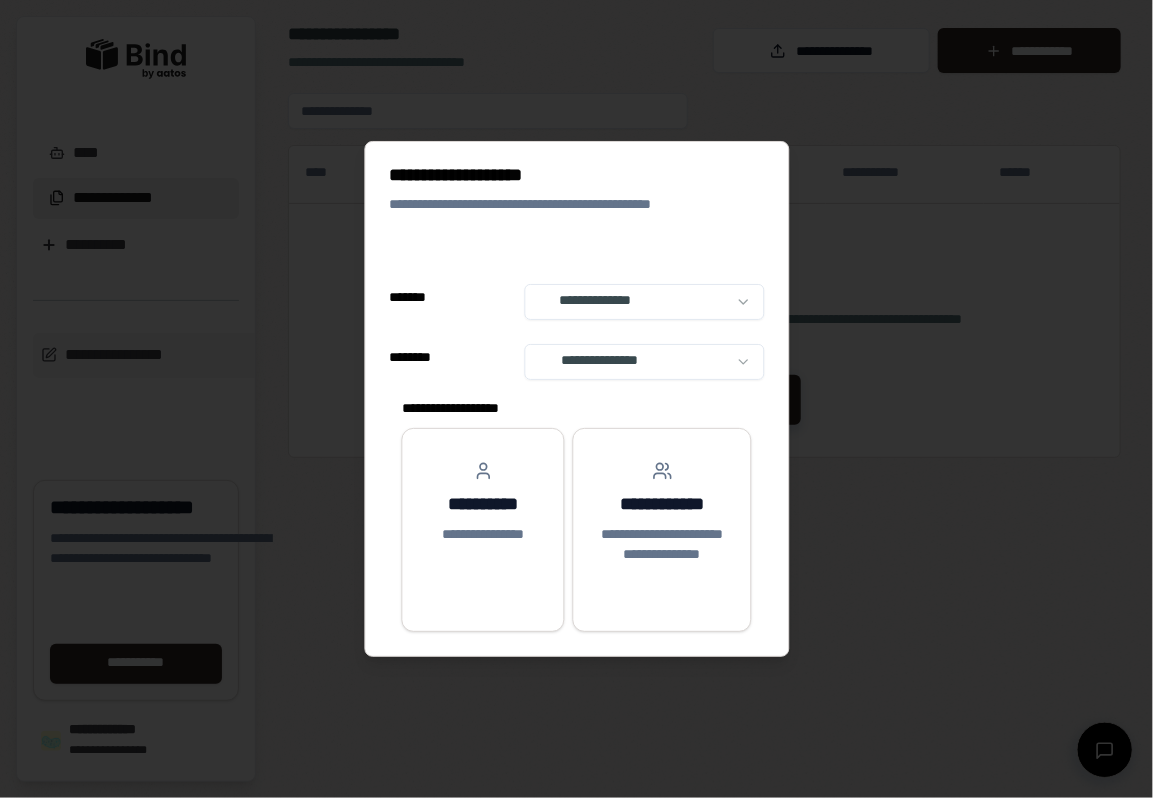 select on "**" 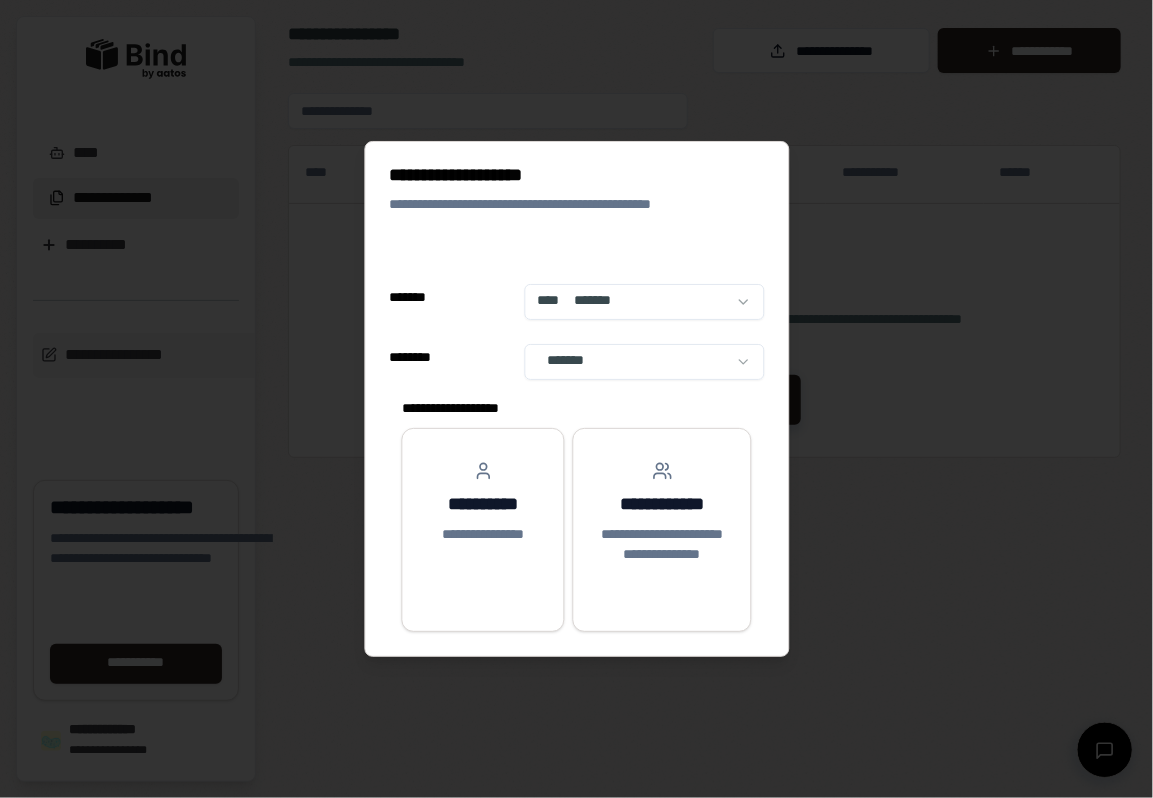 click on "**********" at bounding box center (576, 399) 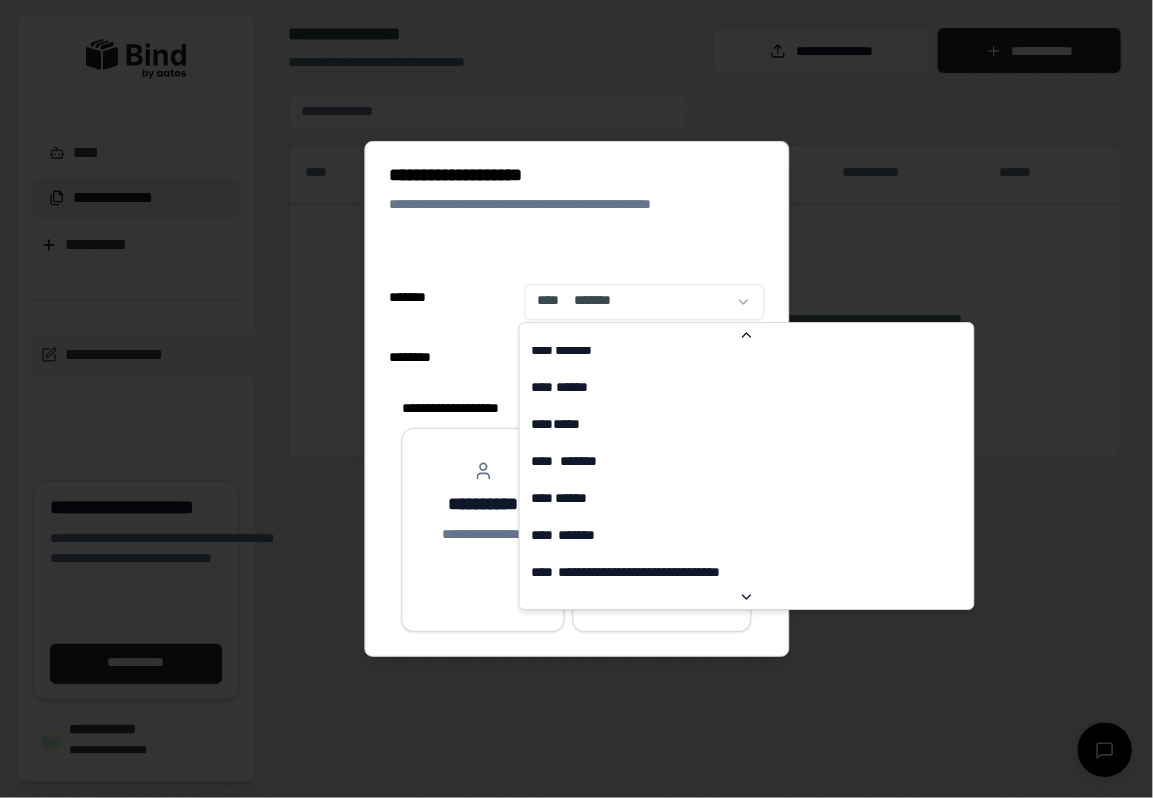 scroll, scrollTop: 903, scrollLeft: 0, axis: vertical 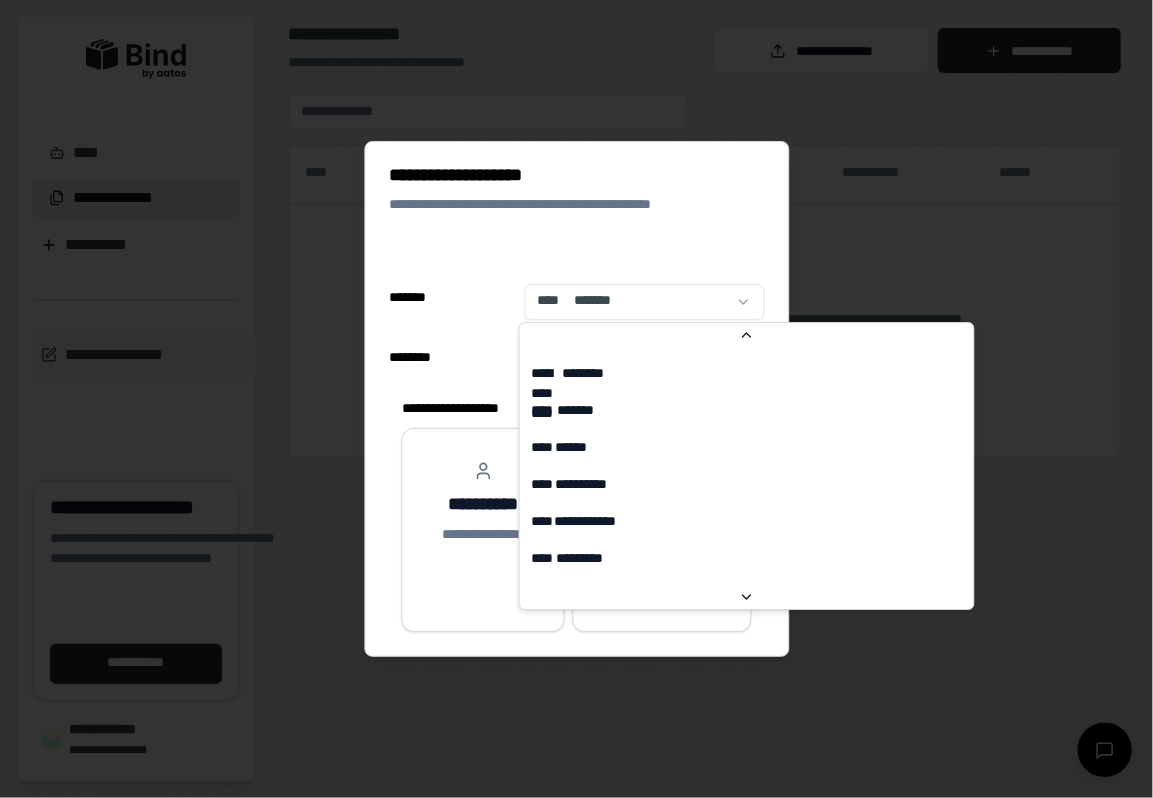 select on "**" 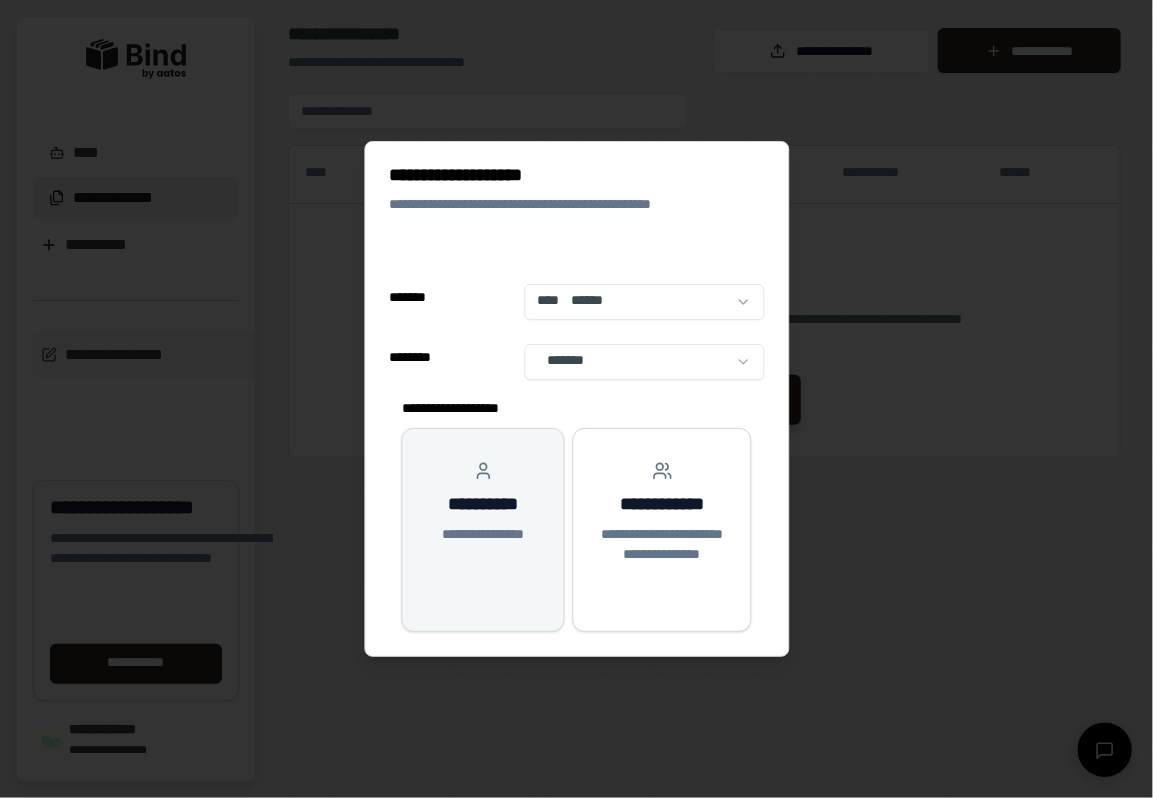 click on "**********" at bounding box center [483, 505] 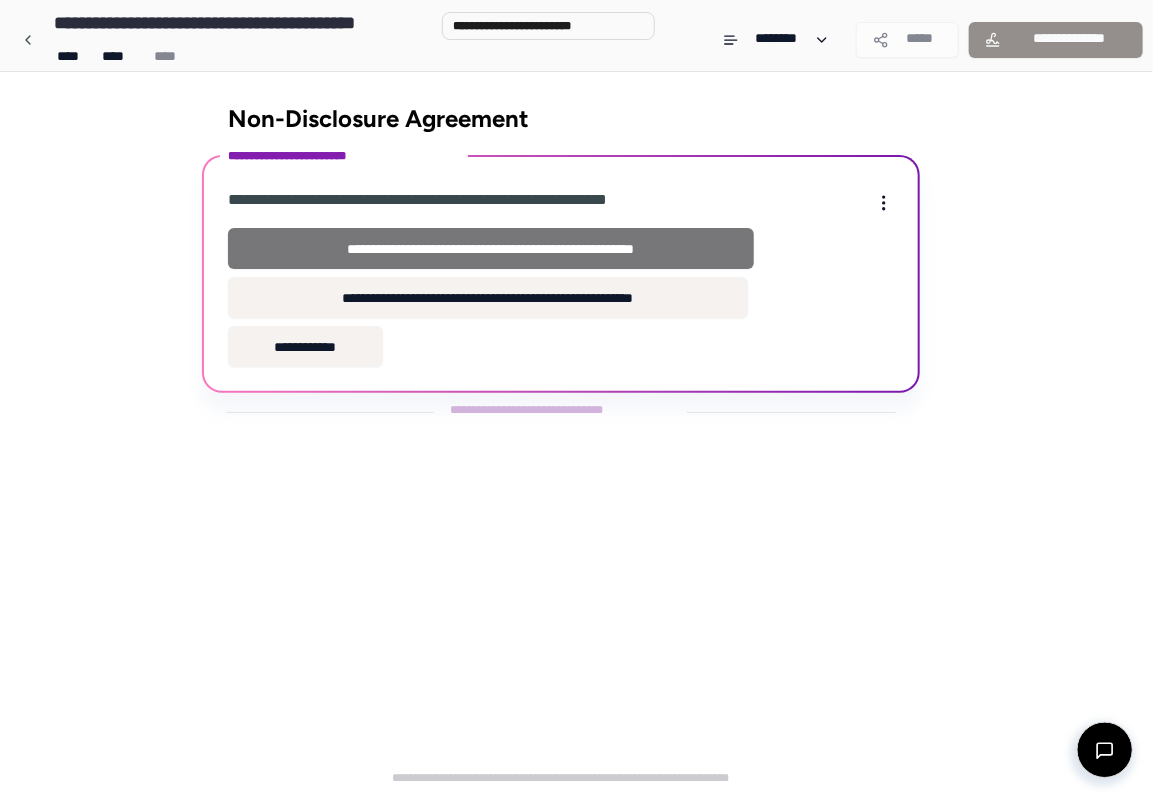 click on "**********" at bounding box center [491, 248] 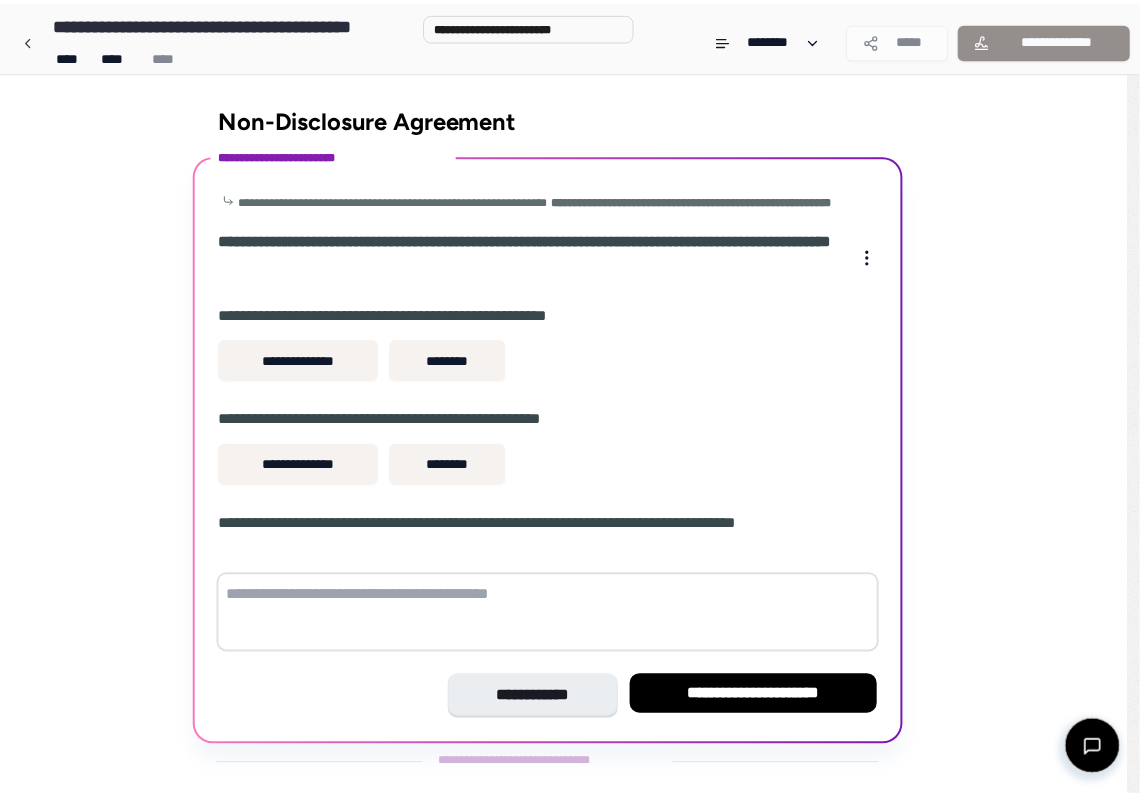scroll, scrollTop: 64, scrollLeft: 0, axis: vertical 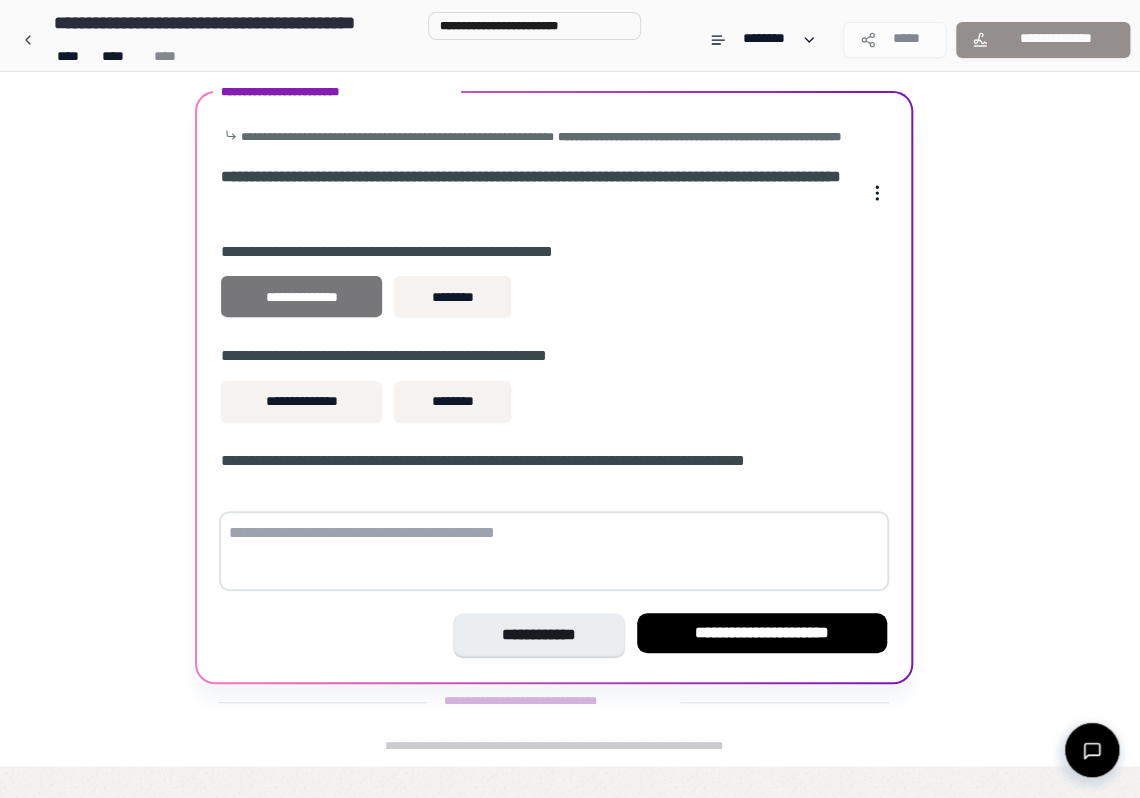 click on "**********" at bounding box center [301, 296] 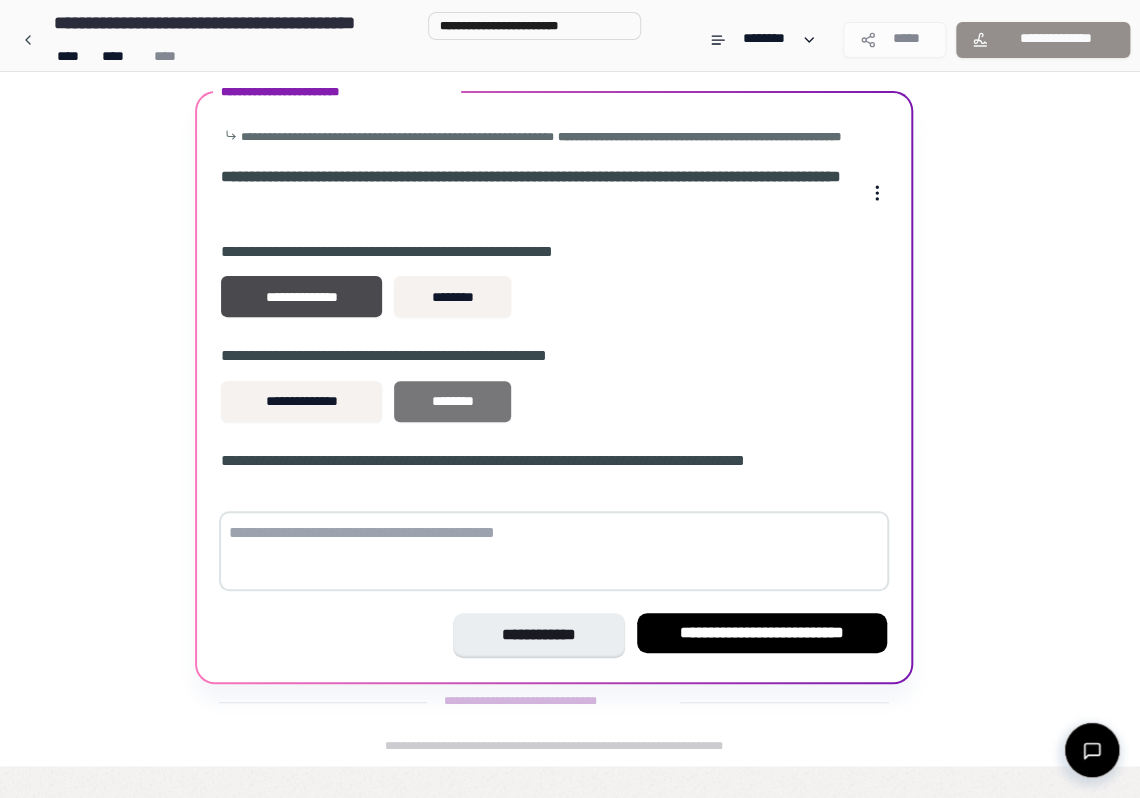 click on "********" at bounding box center (452, 401) 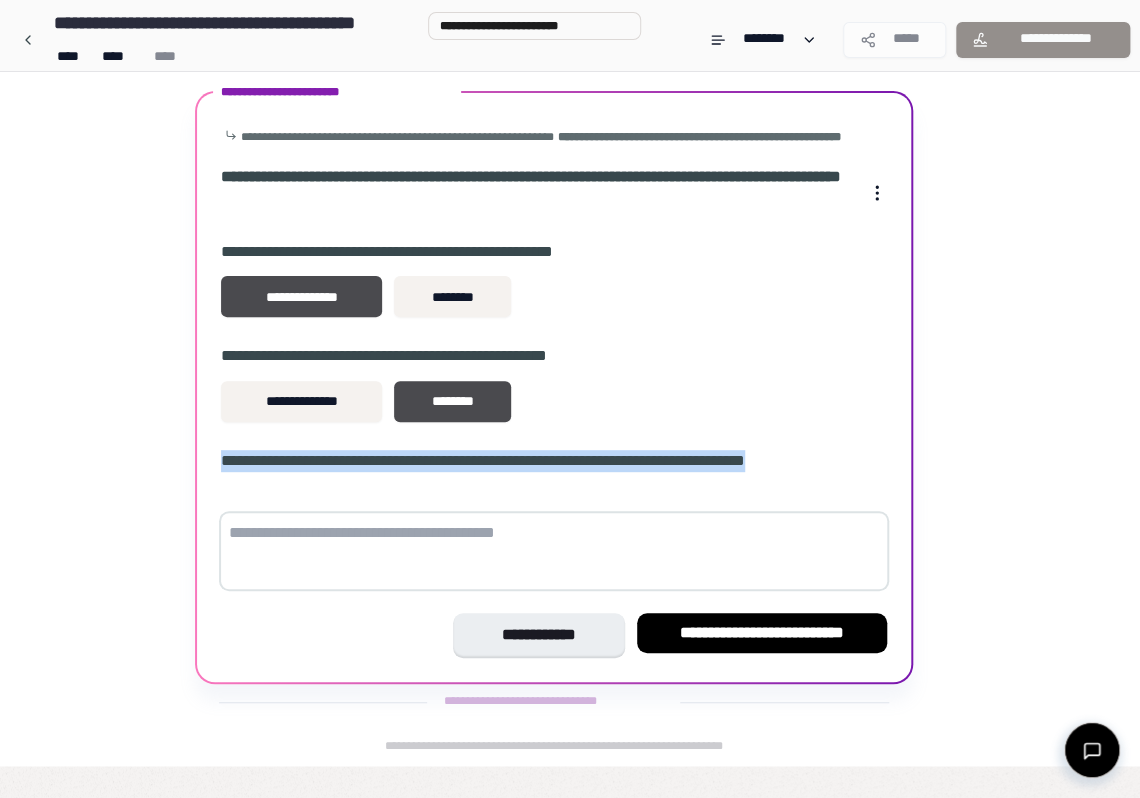 drag, startPoint x: 344, startPoint y: 515, endPoint x: 222, endPoint y: 496, distance: 123.47064 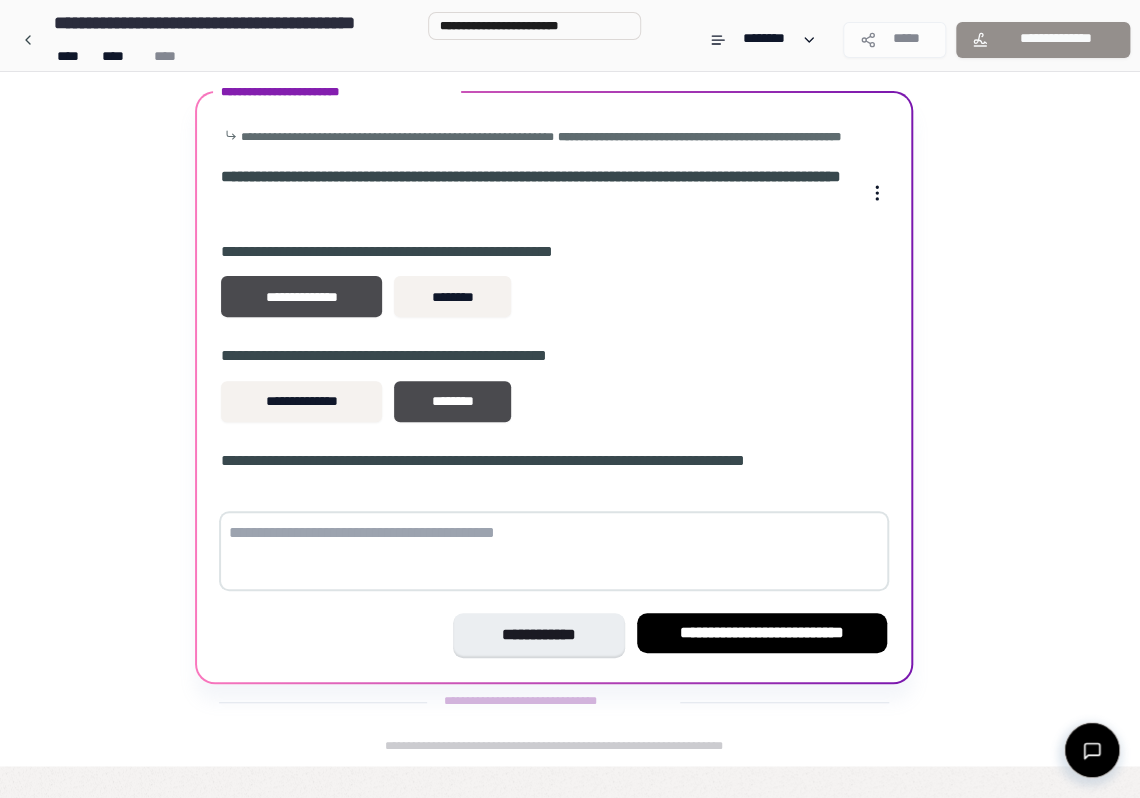 click at bounding box center [554, 551] 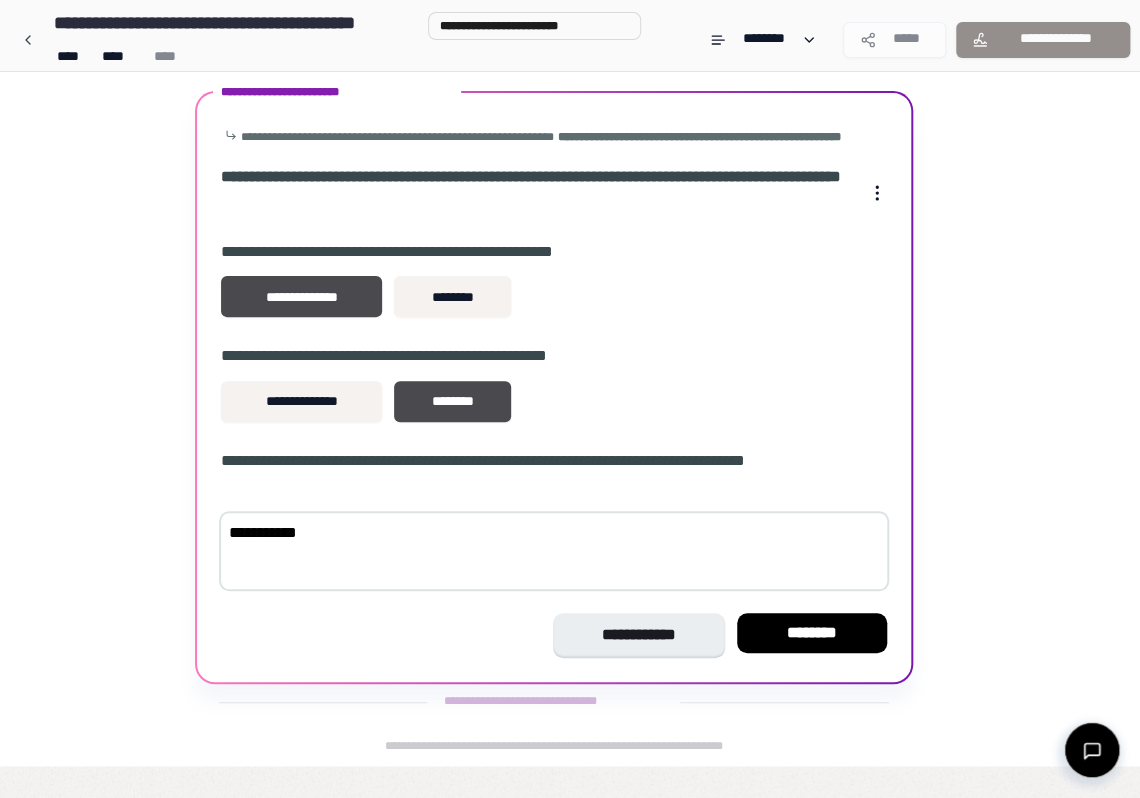 click on "**********" at bounding box center (554, 551) 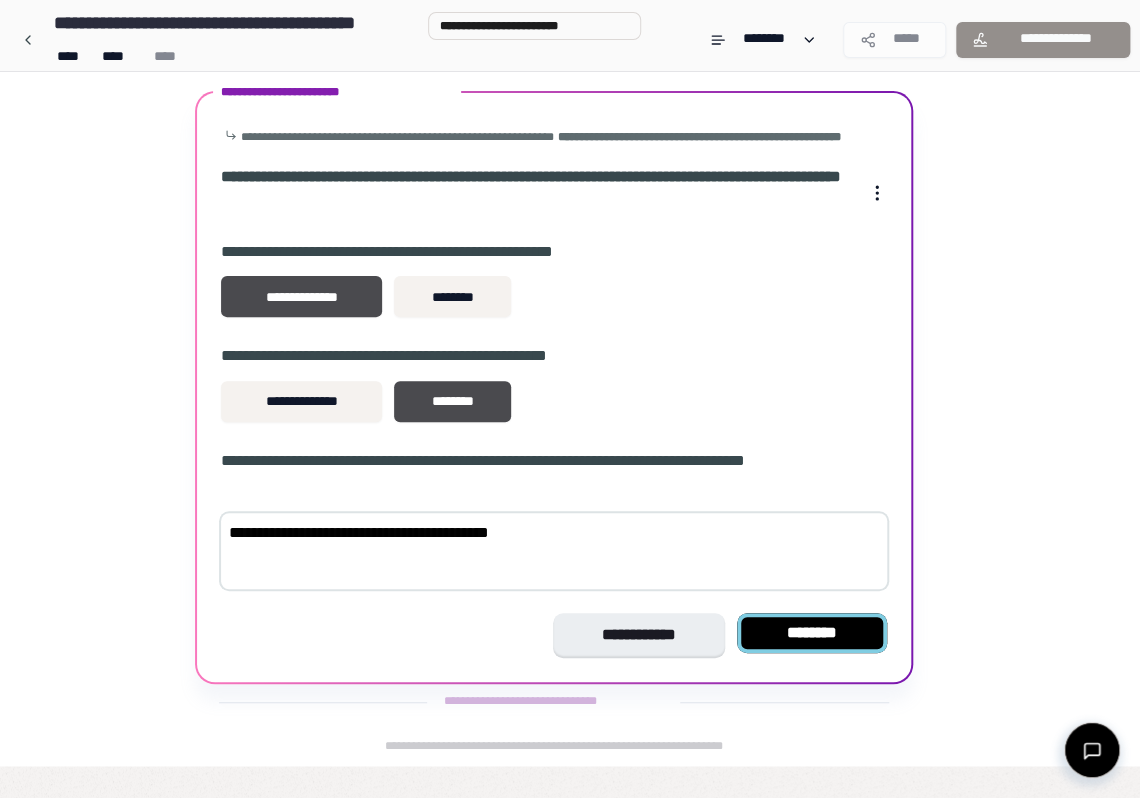 type on "**********" 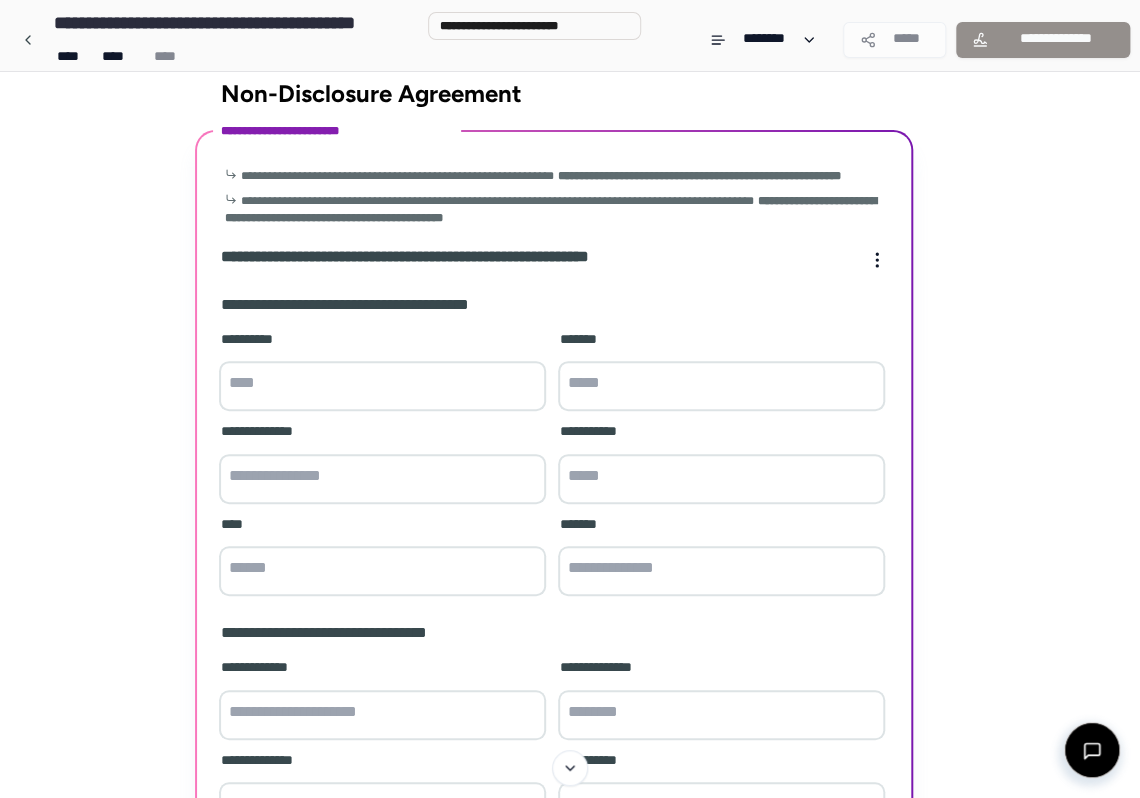 scroll, scrollTop: 4, scrollLeft: 0, axis: vertical 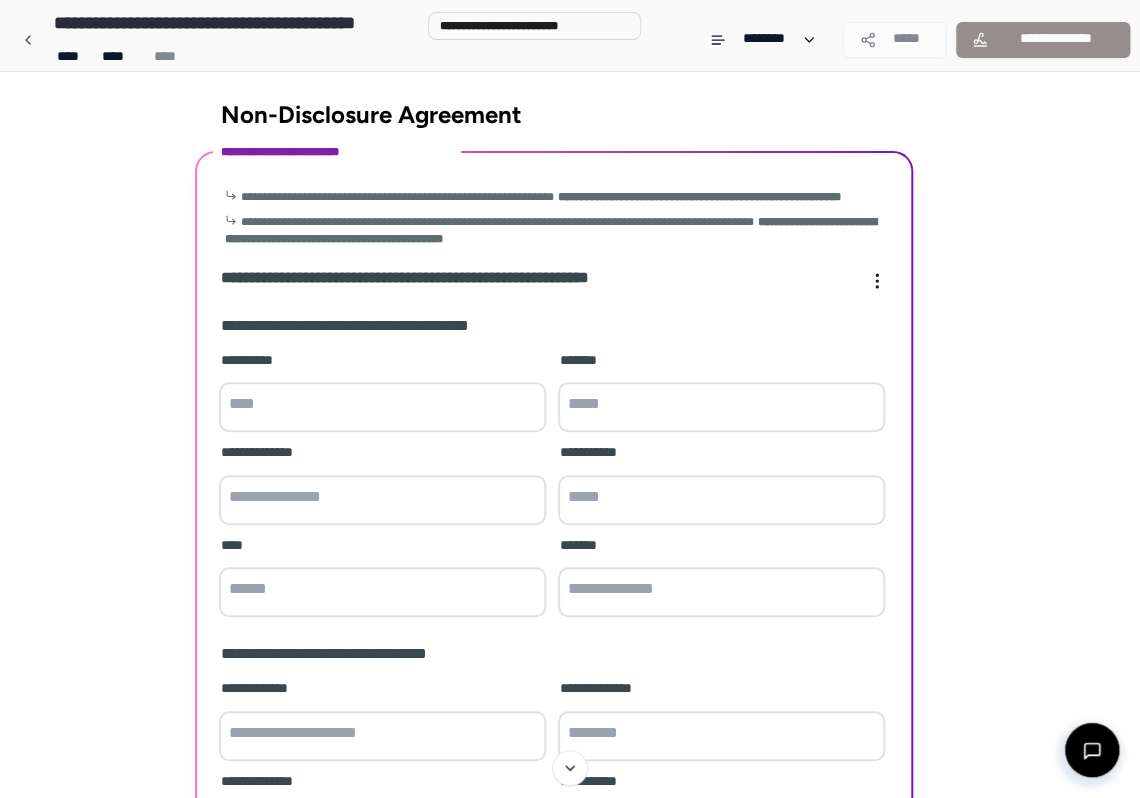click at bounding box center (382, 407) 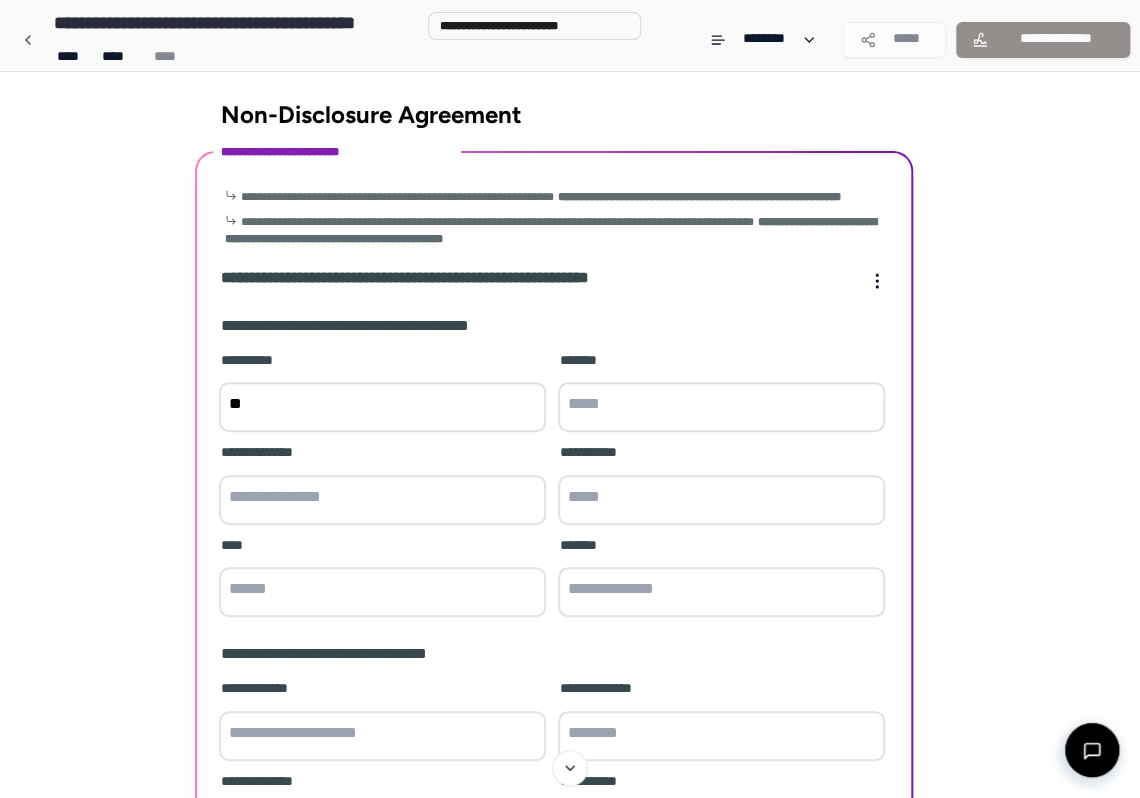 type on "*" 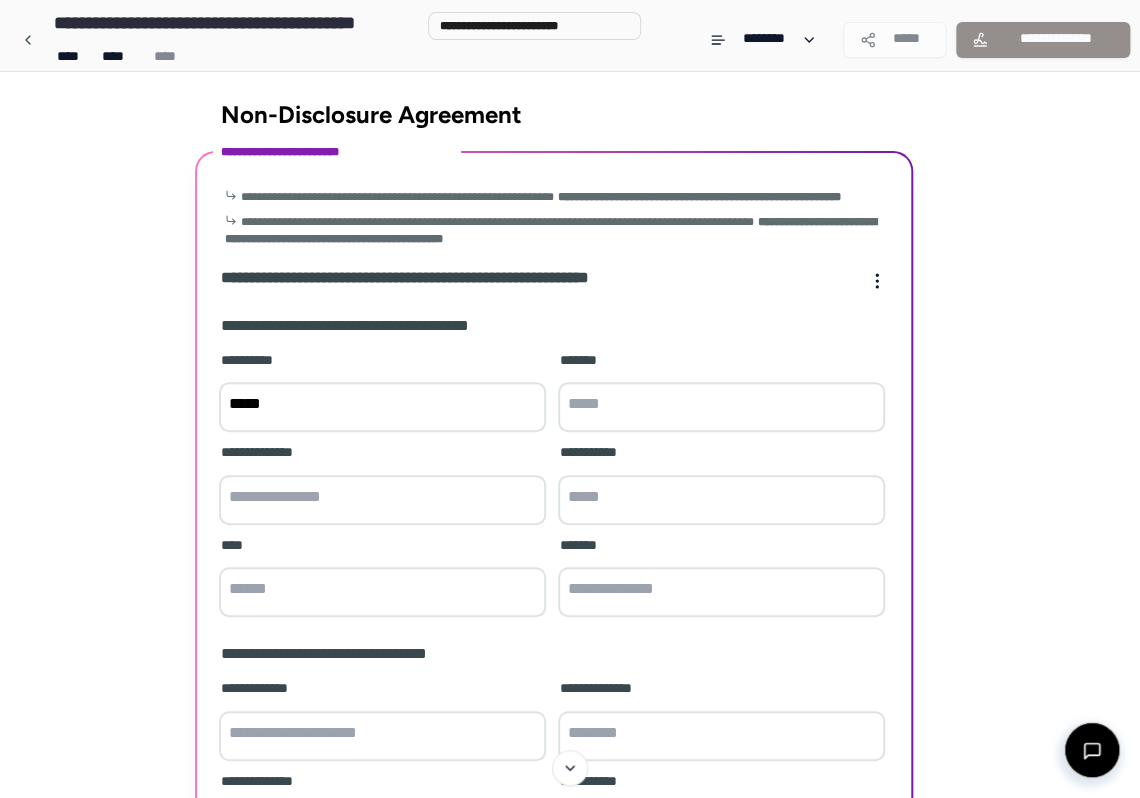 type on "*****" 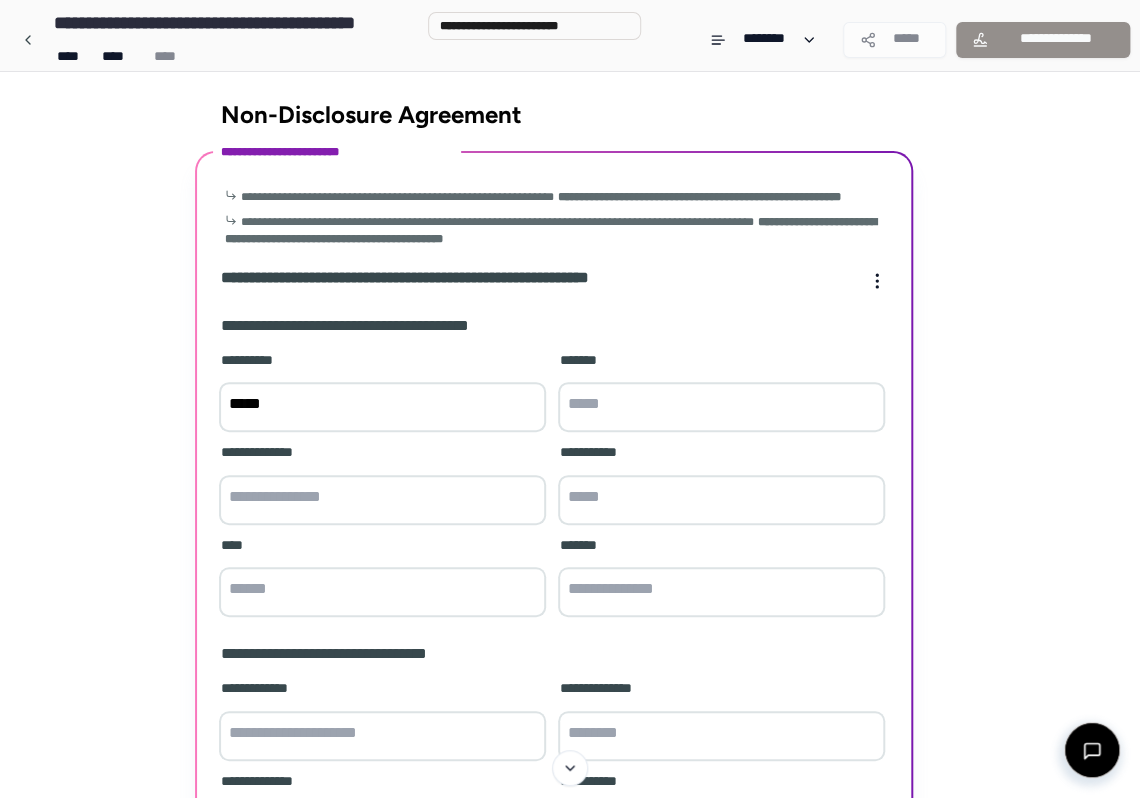 drag, startPoint x: 831, startPoint y: 439, endPoint x: 823, endPoint y: 446, distance: 10.630146 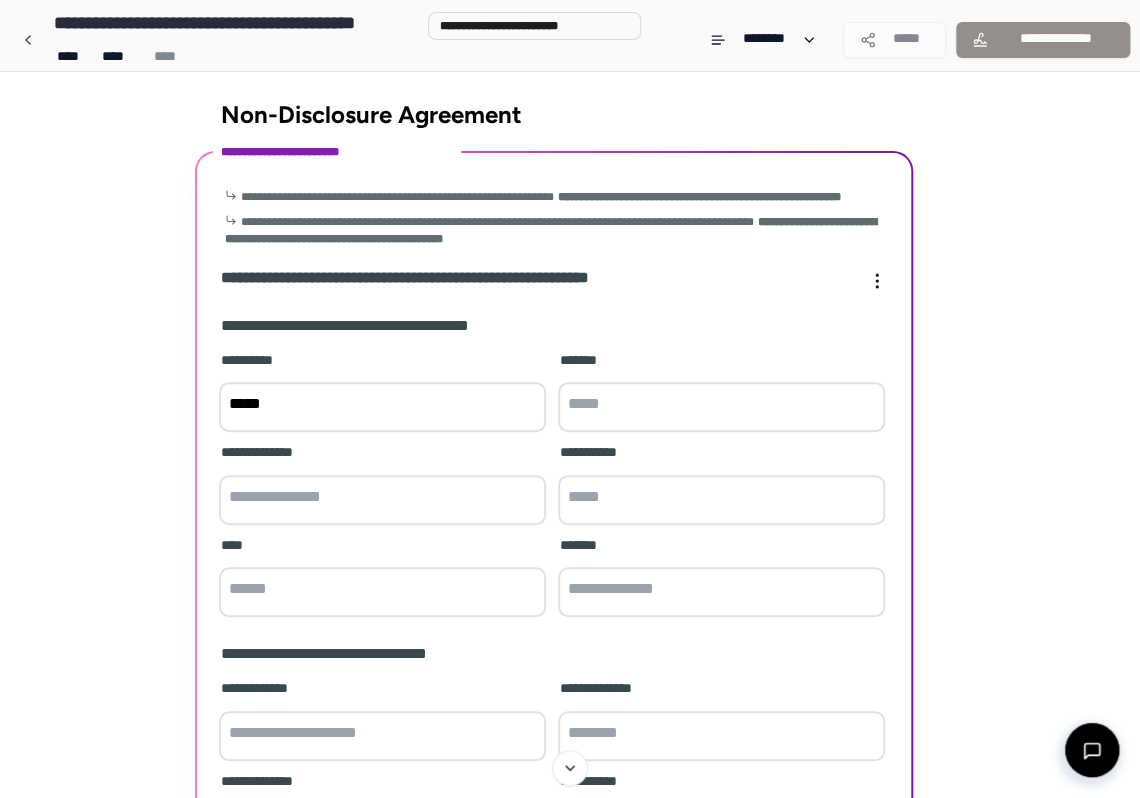 click at bounding box center [721, 407] 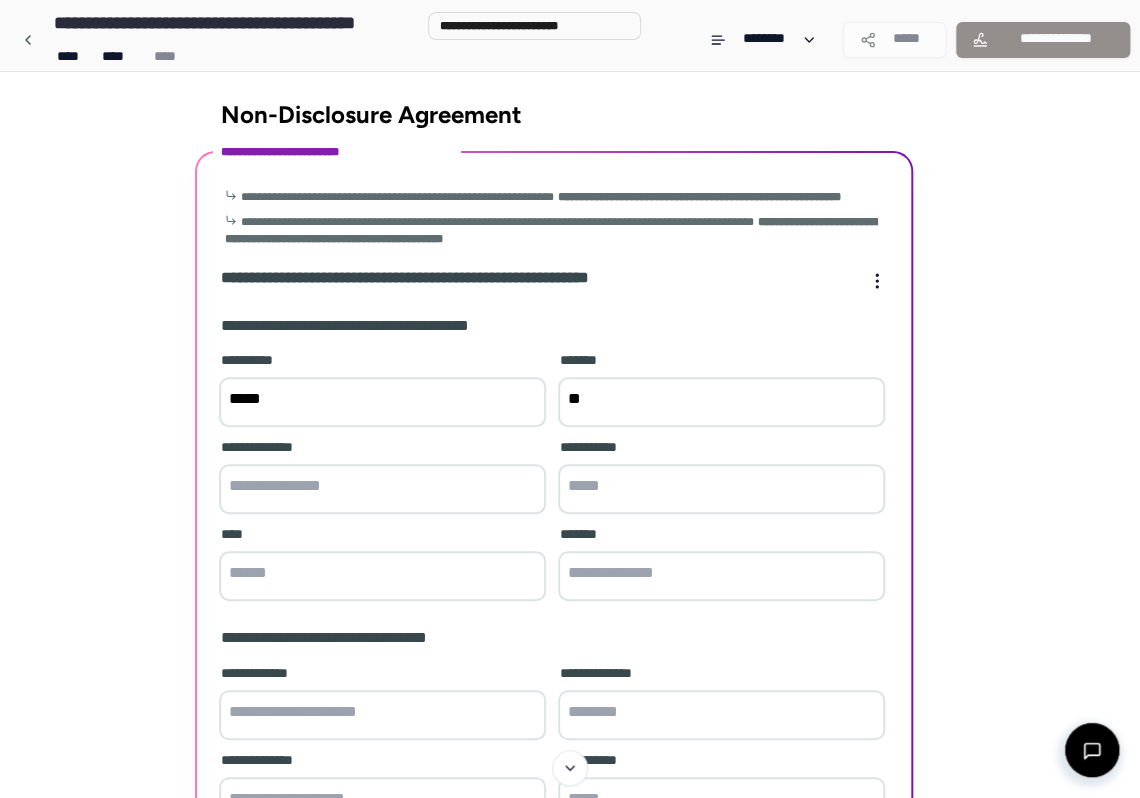 type on "*" 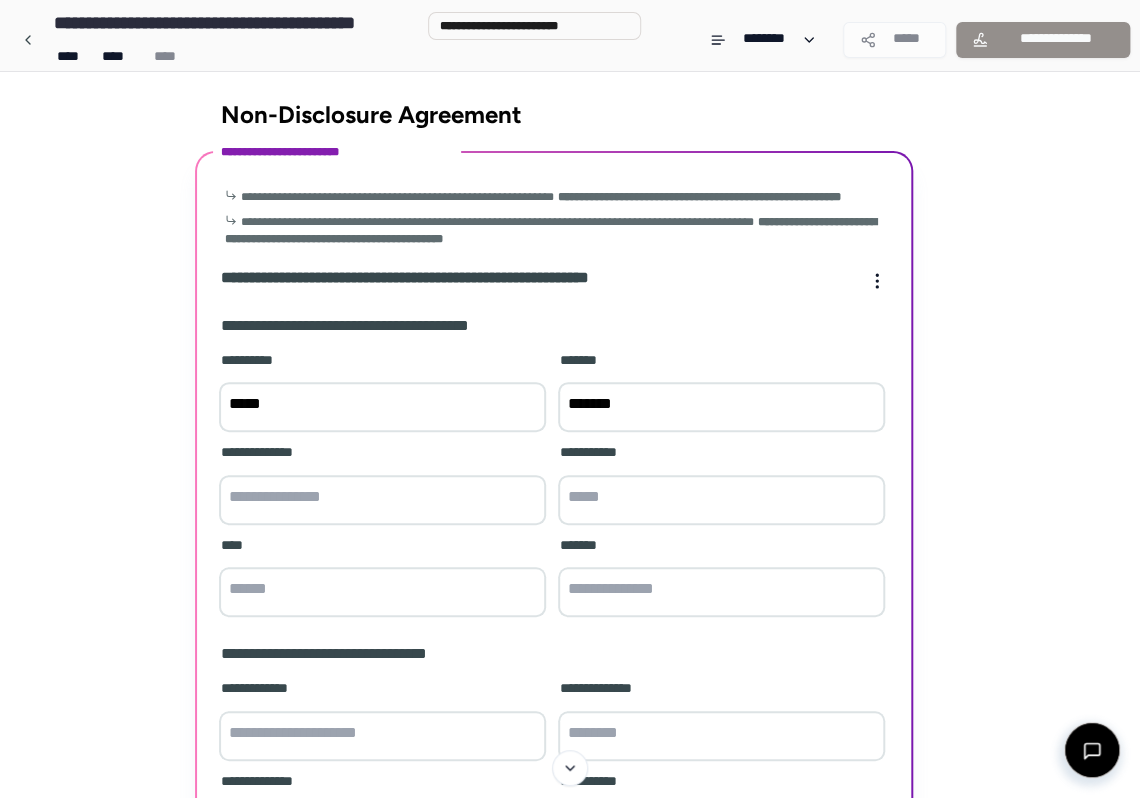 type on "*******" 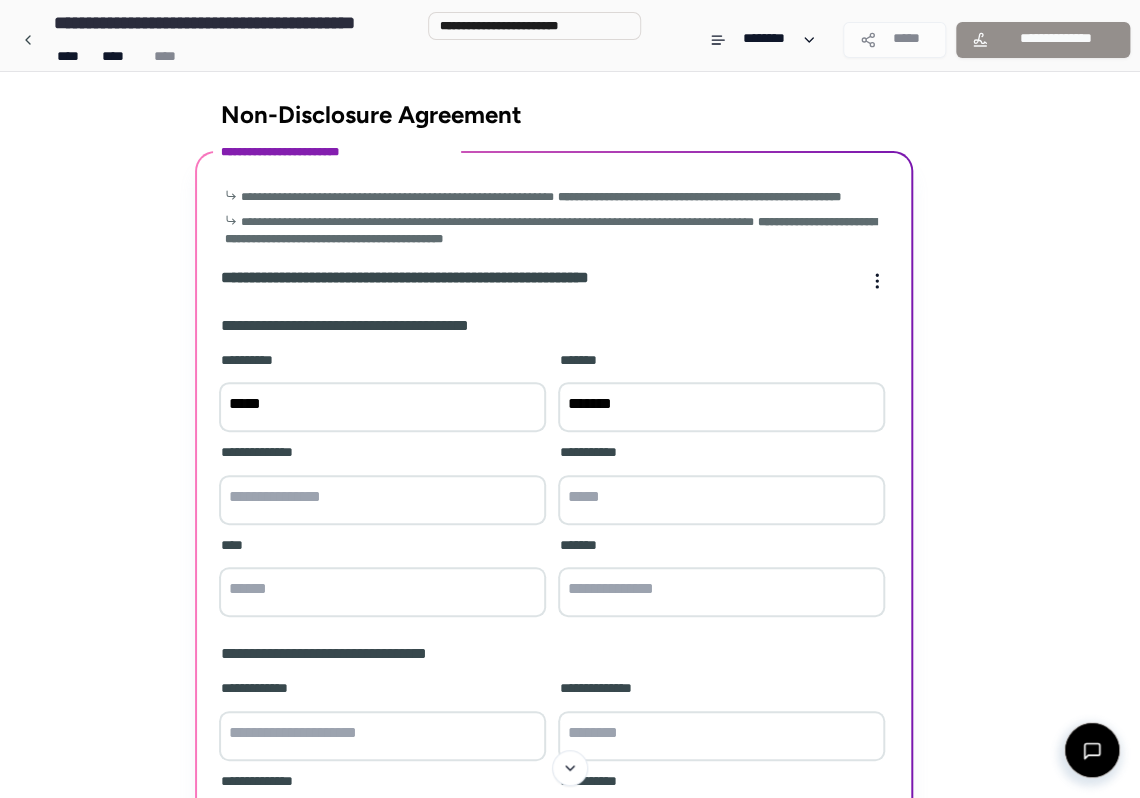 drag, startPoint x: 226, startPoint y: 456, endPoint x: 206, endPoint y: 458, distance: 20.09975 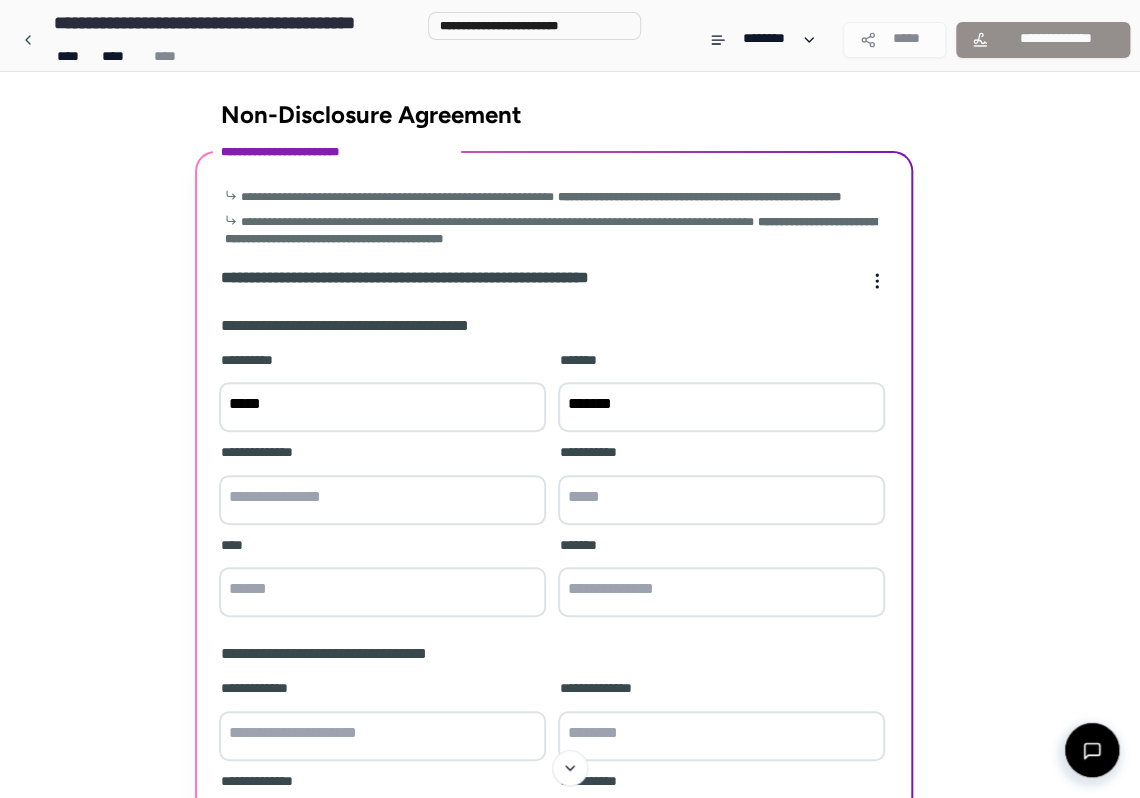 click on "**********" at bounding box center [554, 640] 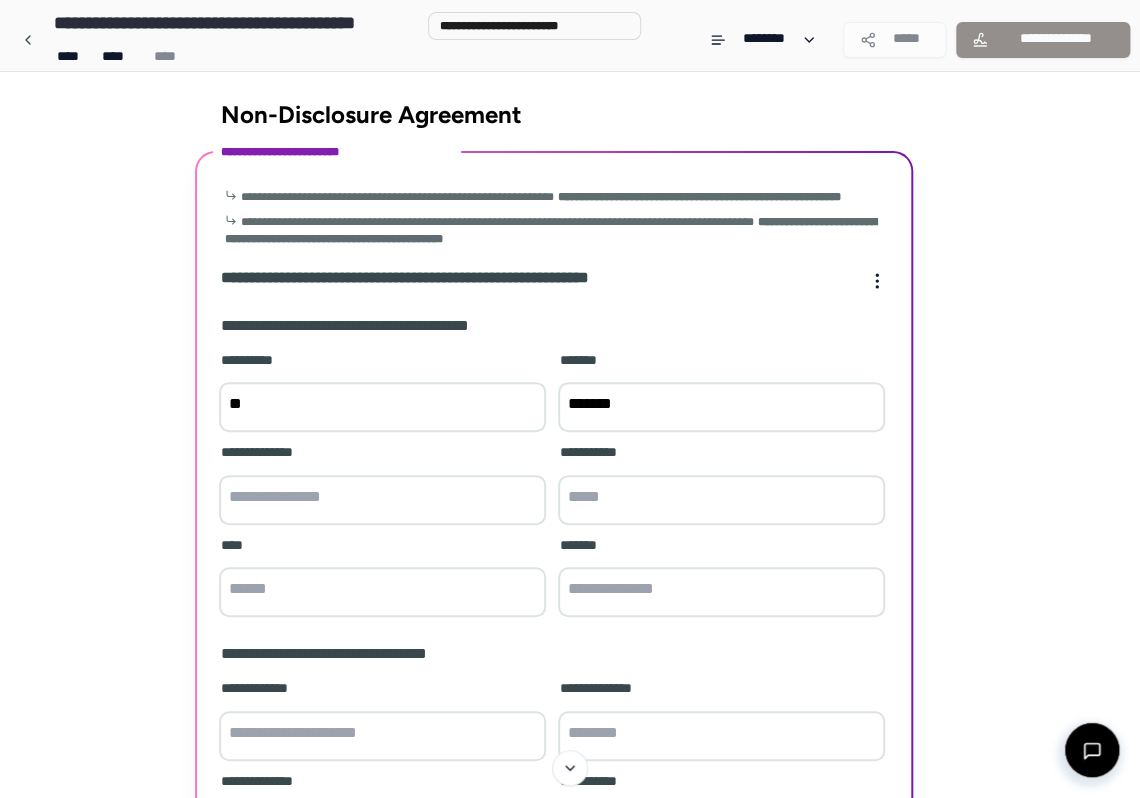 type on "*" 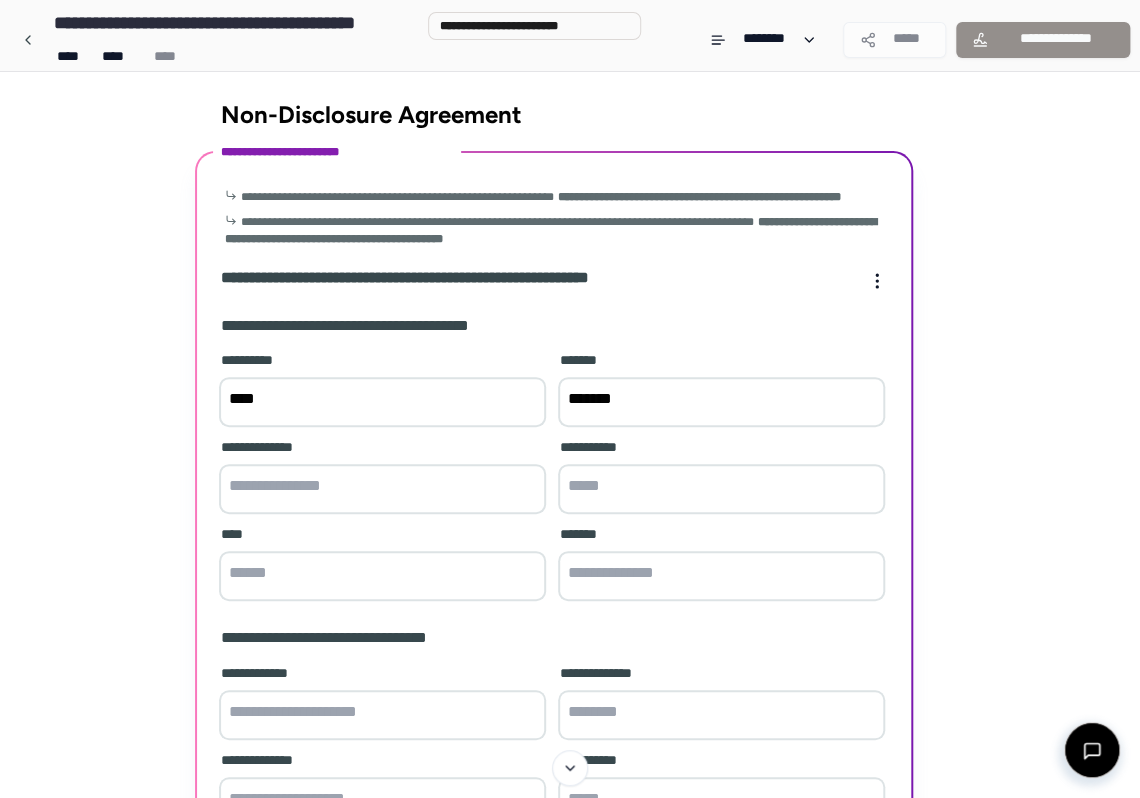 type on "*****" 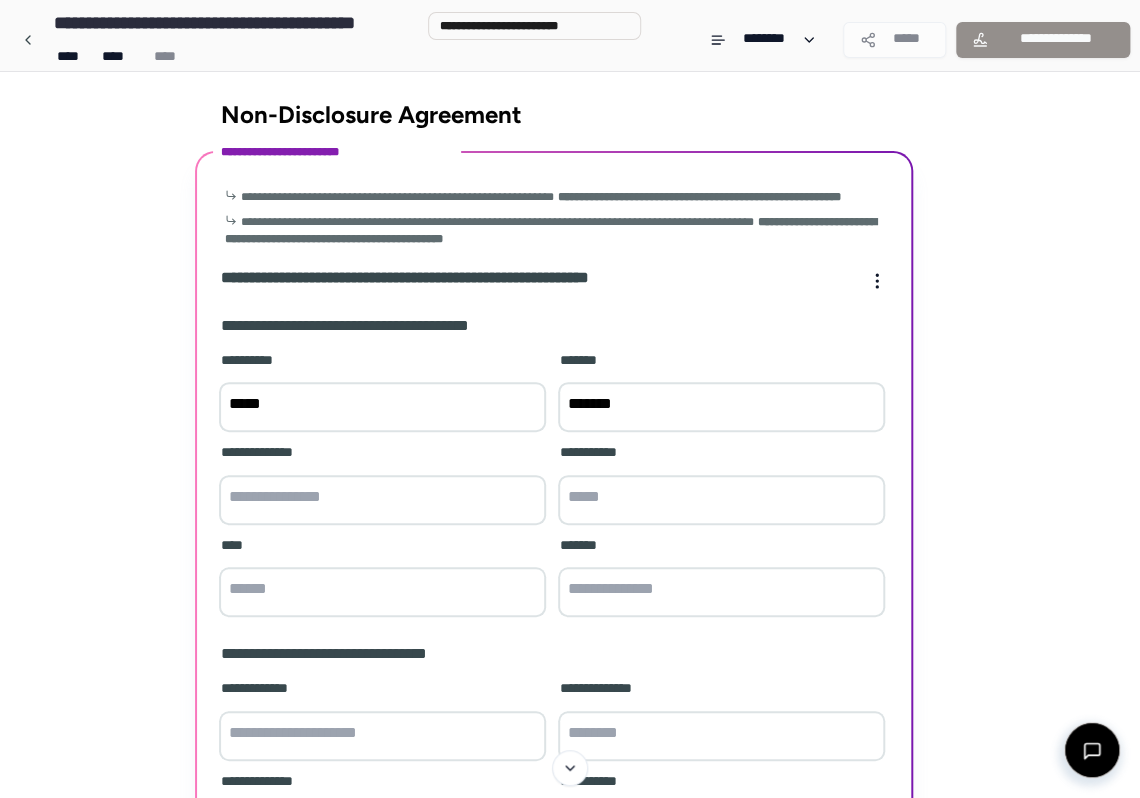 click on "*******" at bounding box center [721, 407] 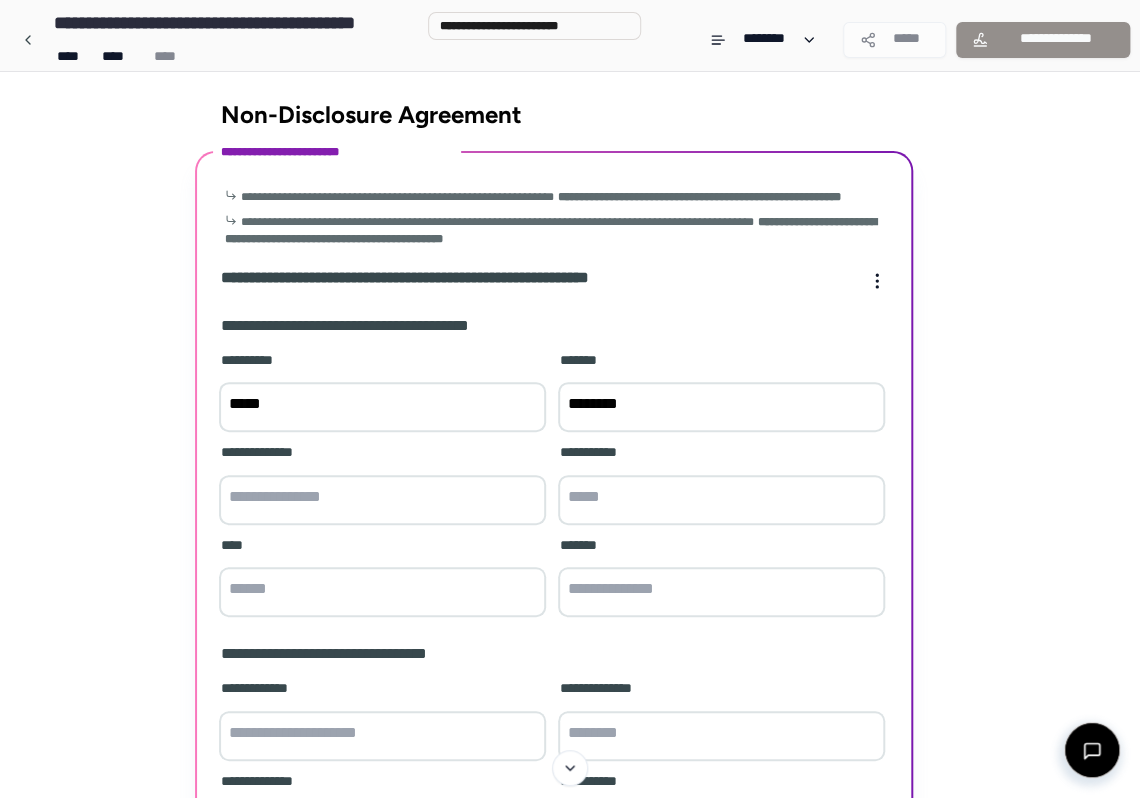 type on "********" 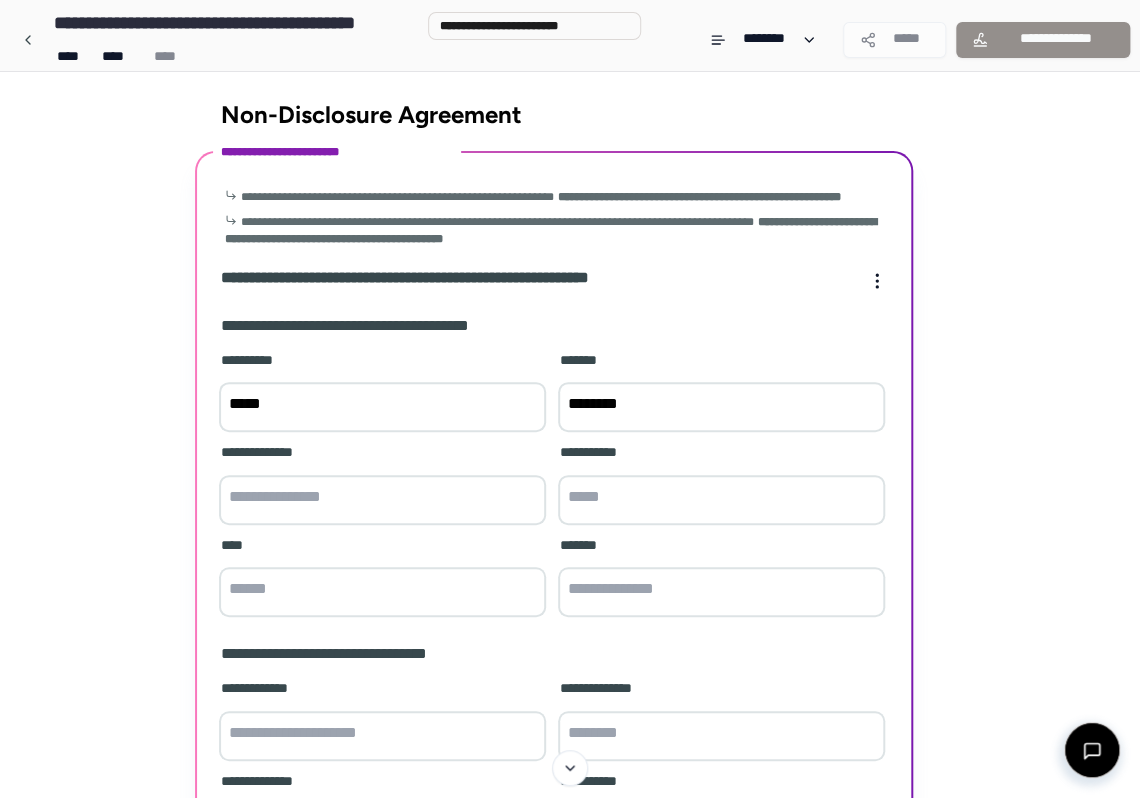 click at bounding box center (382, 500) 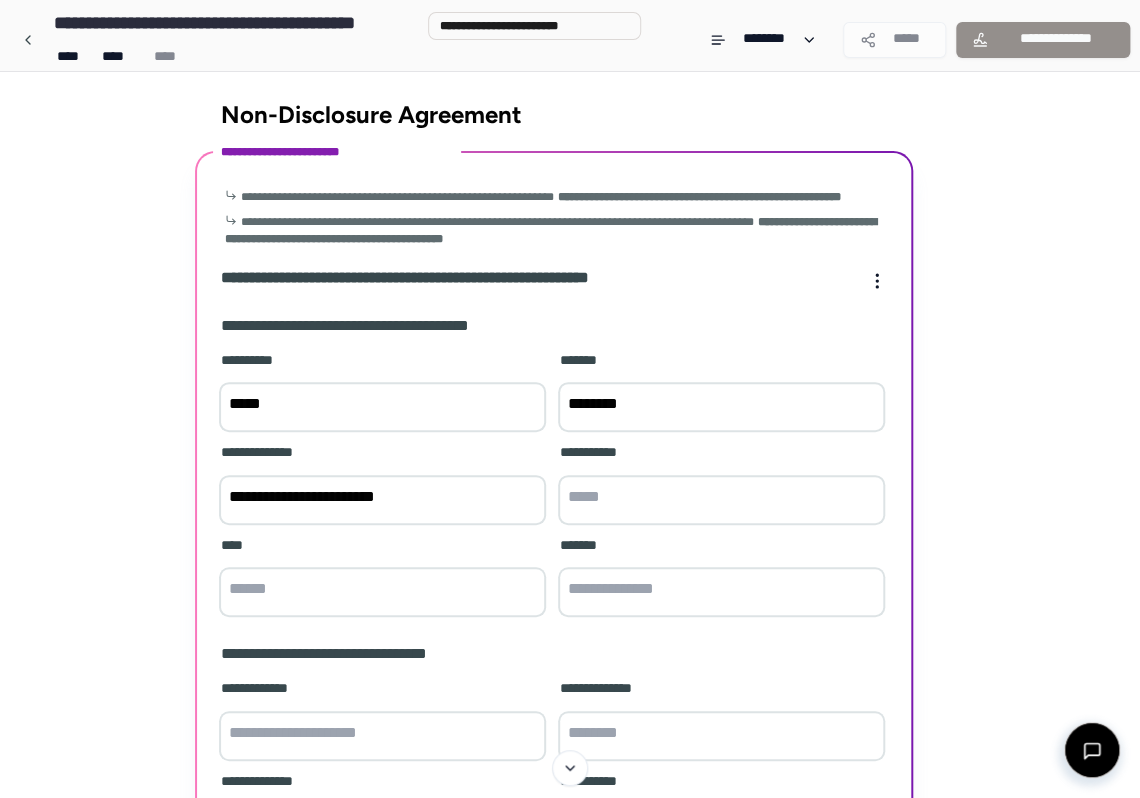 type on "**********" 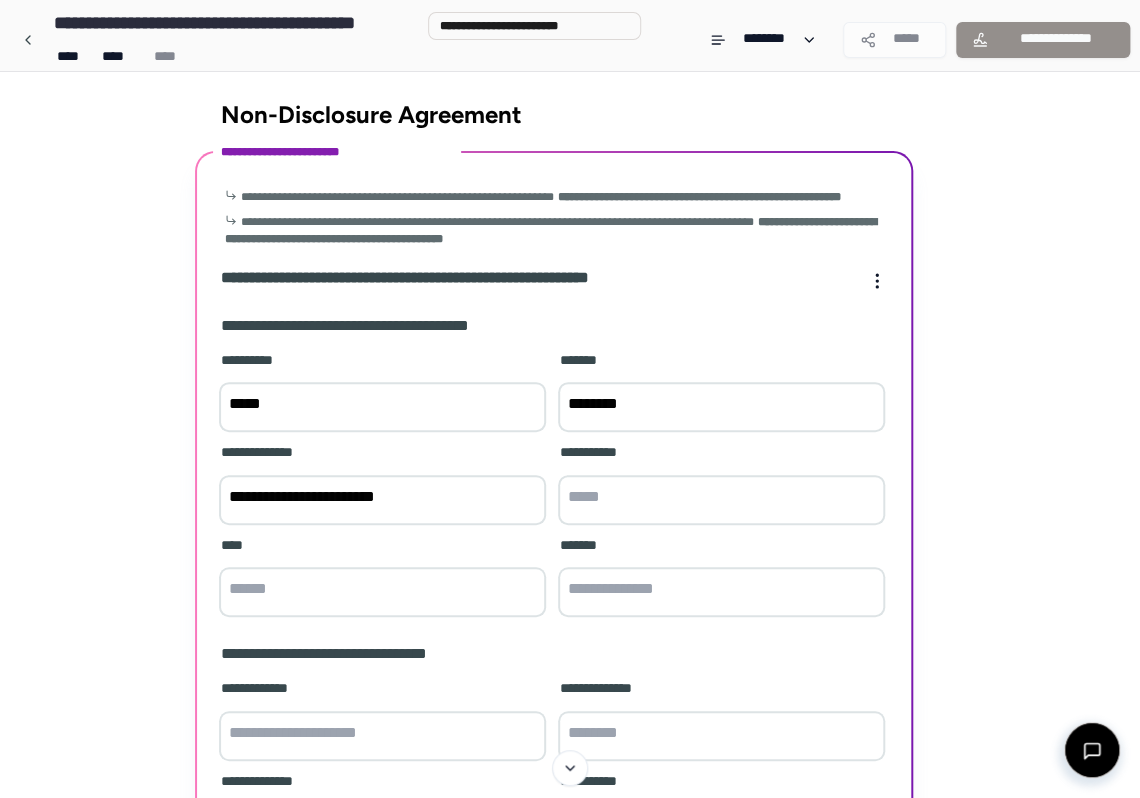 click at bounding box center [382, 592] 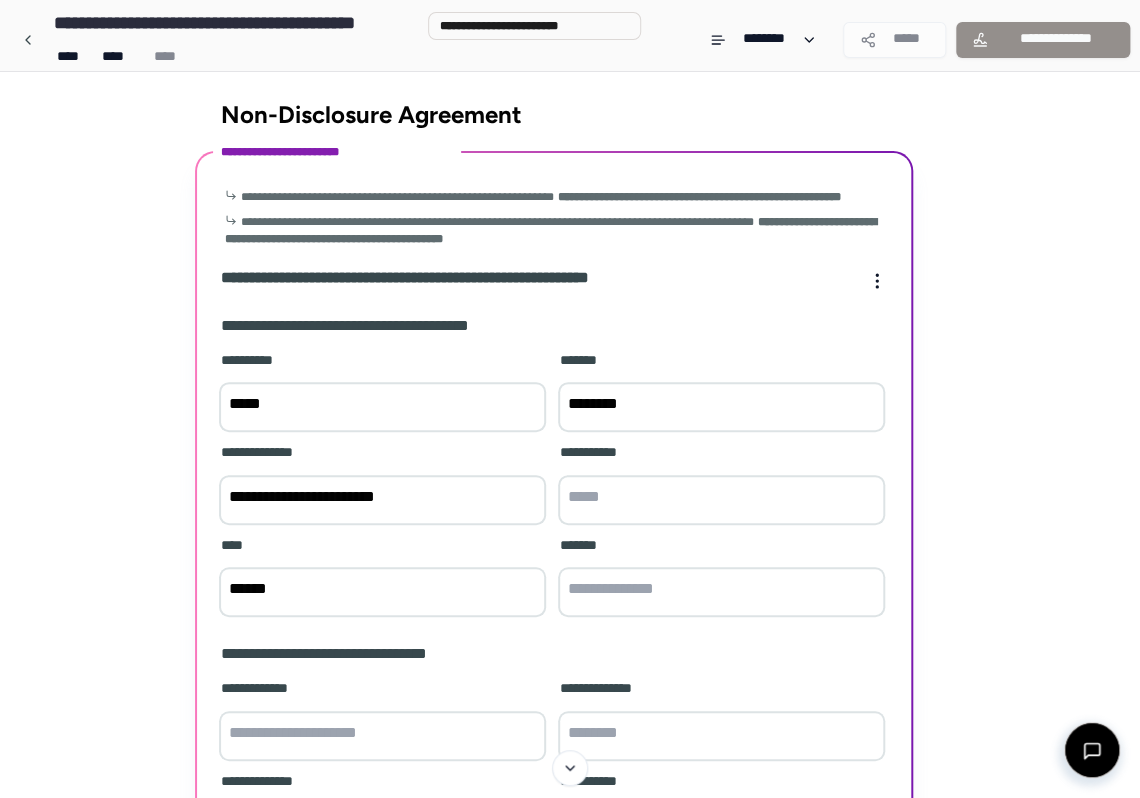 type on "******" 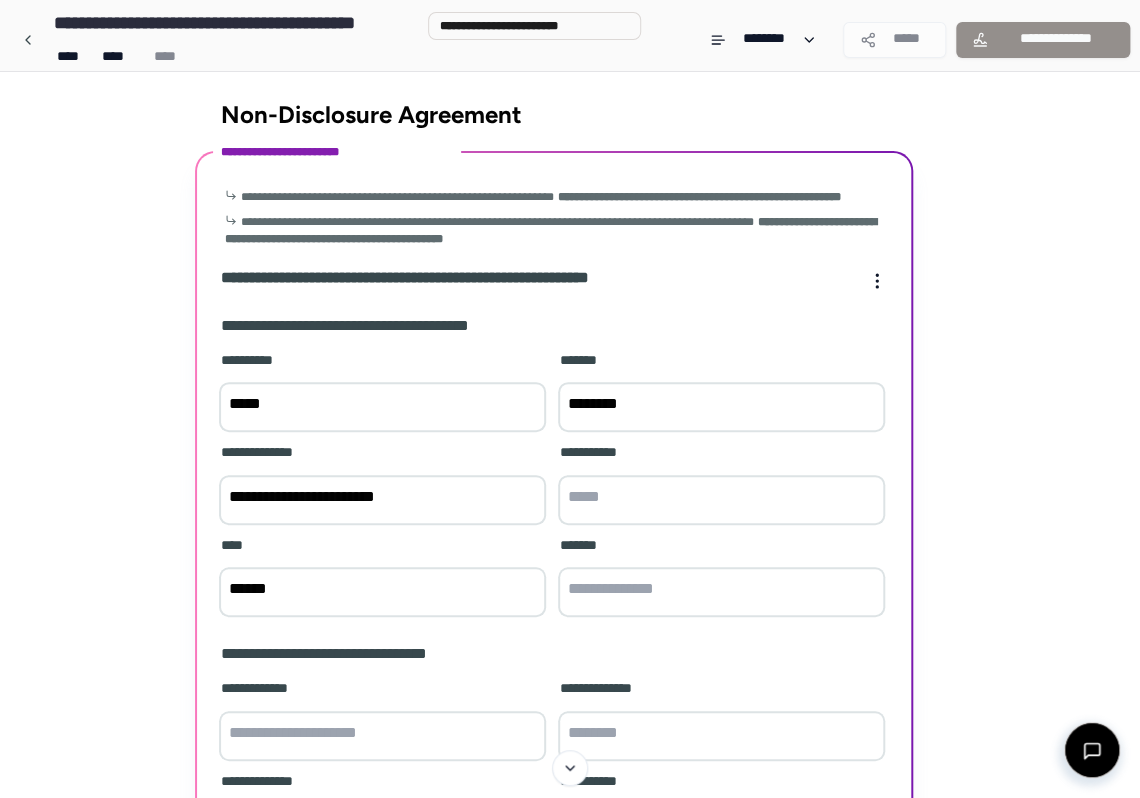 click on "*******" at bounding box center [721, 579] 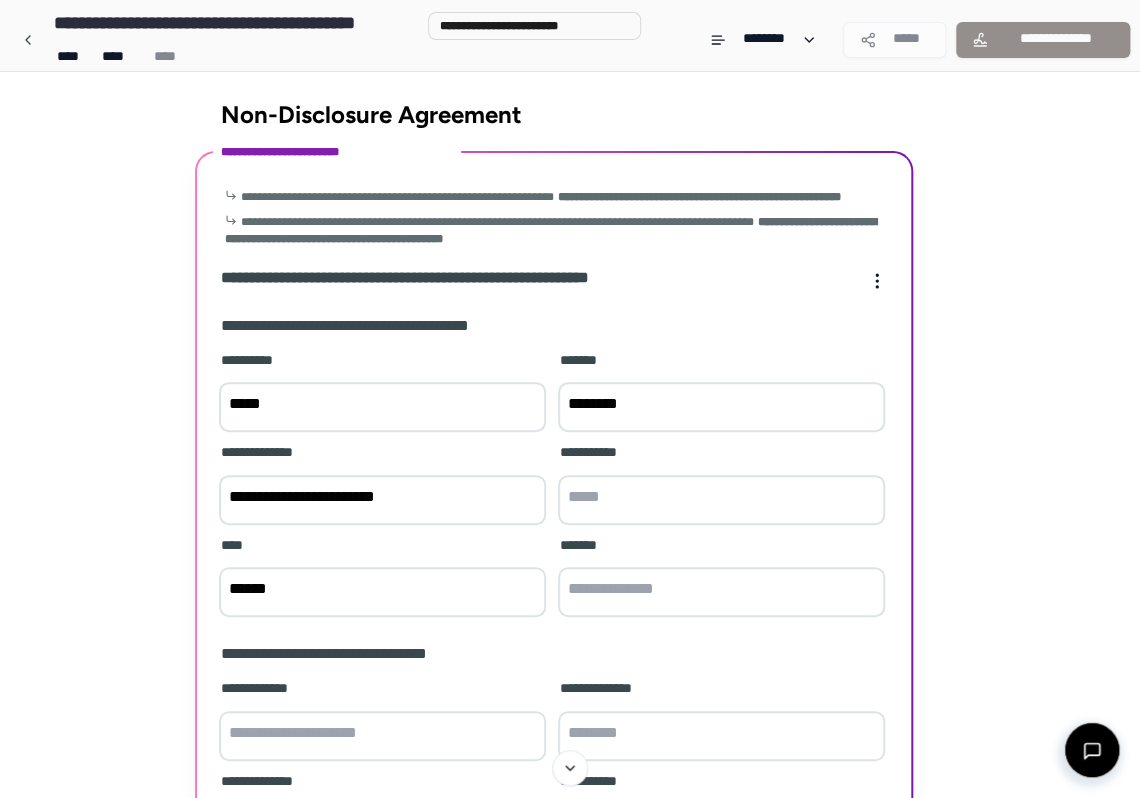 click at bounding box center (721, 592) 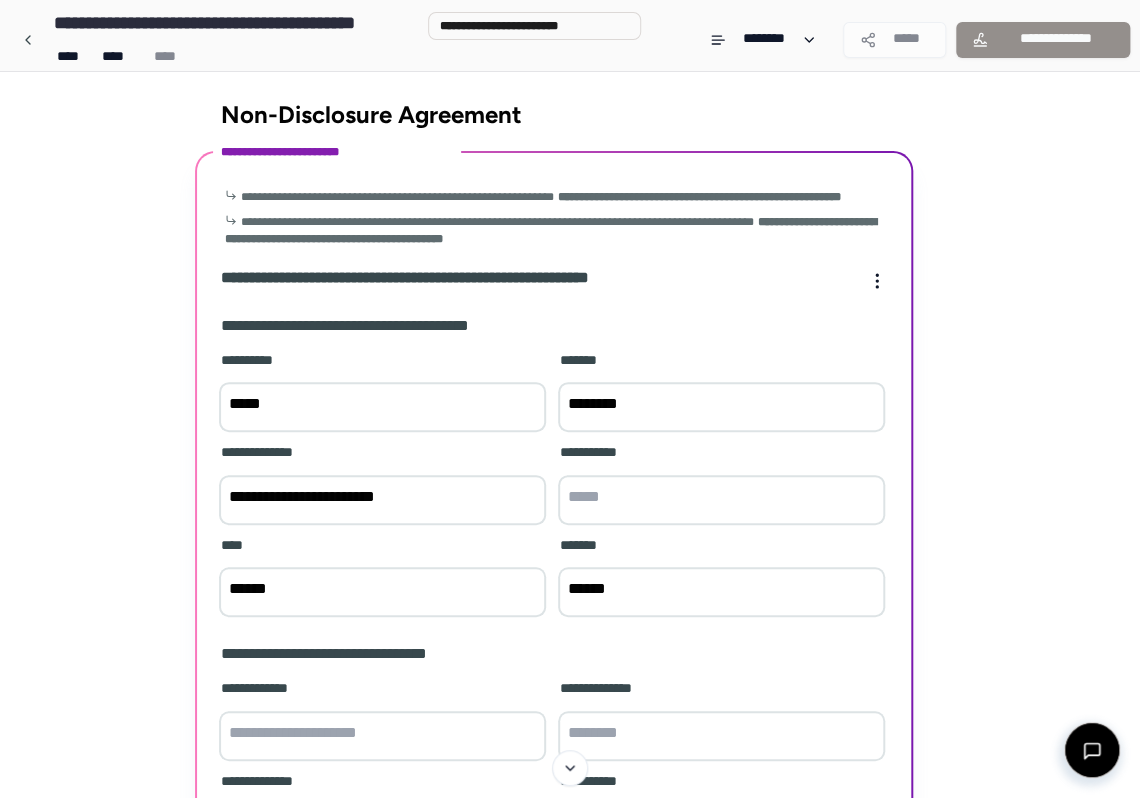 type on "******" 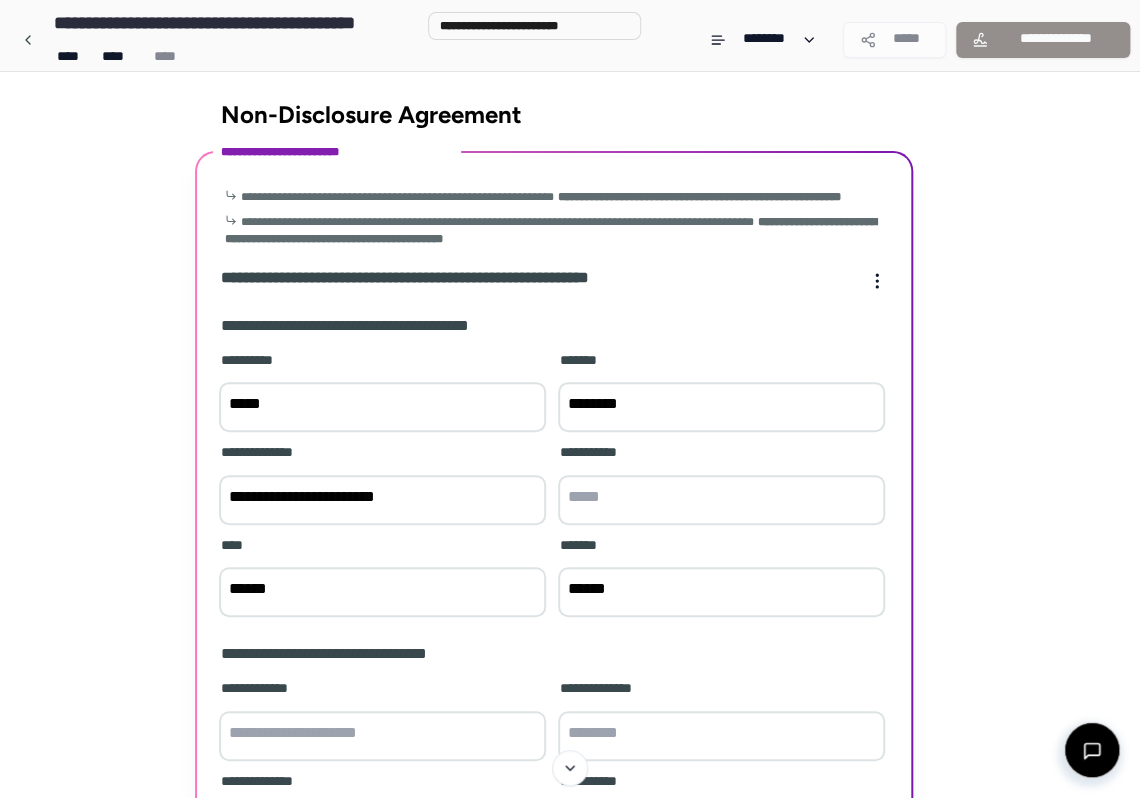 click on "**********" at bounding box center (382, 500) 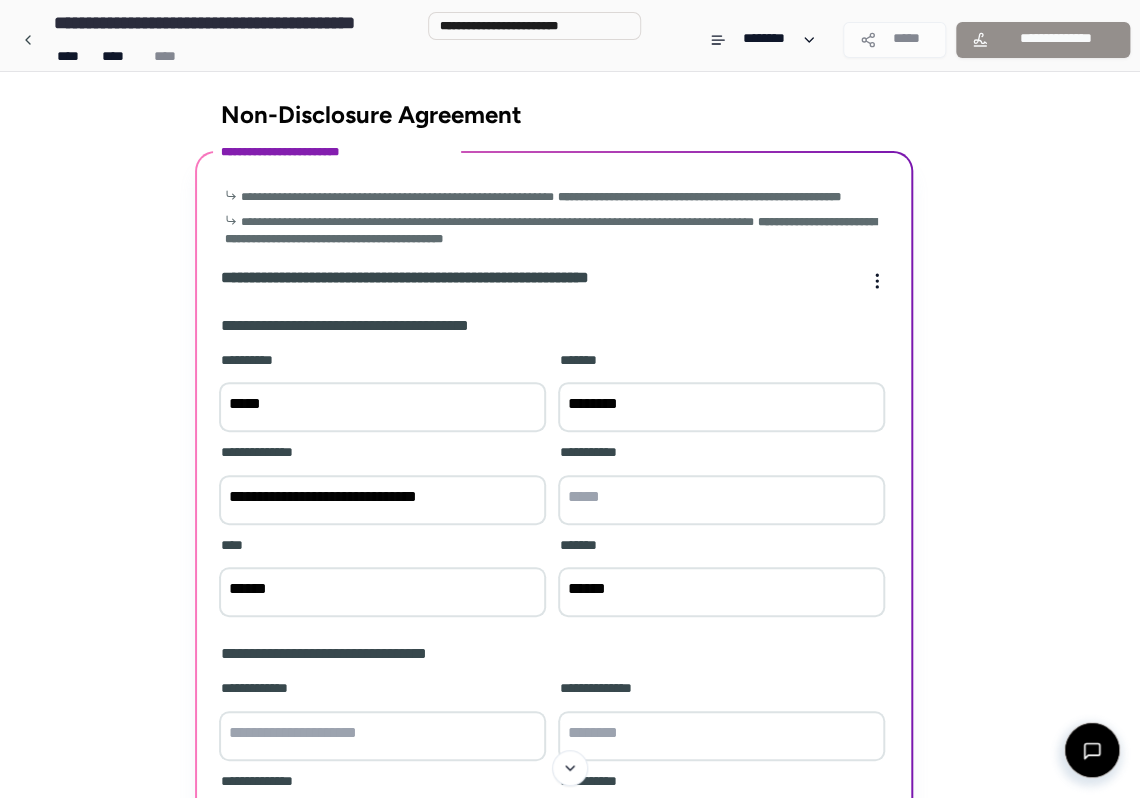 type on "**********" 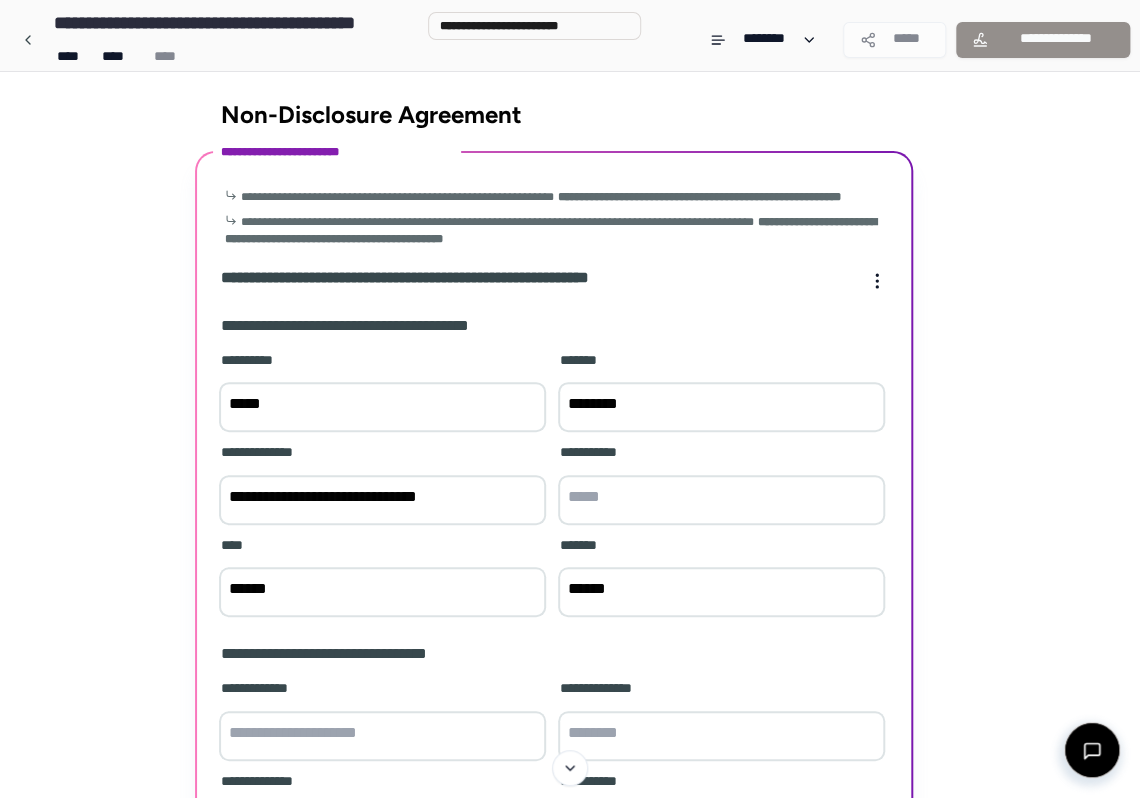 click at bounding box center [721, 500] 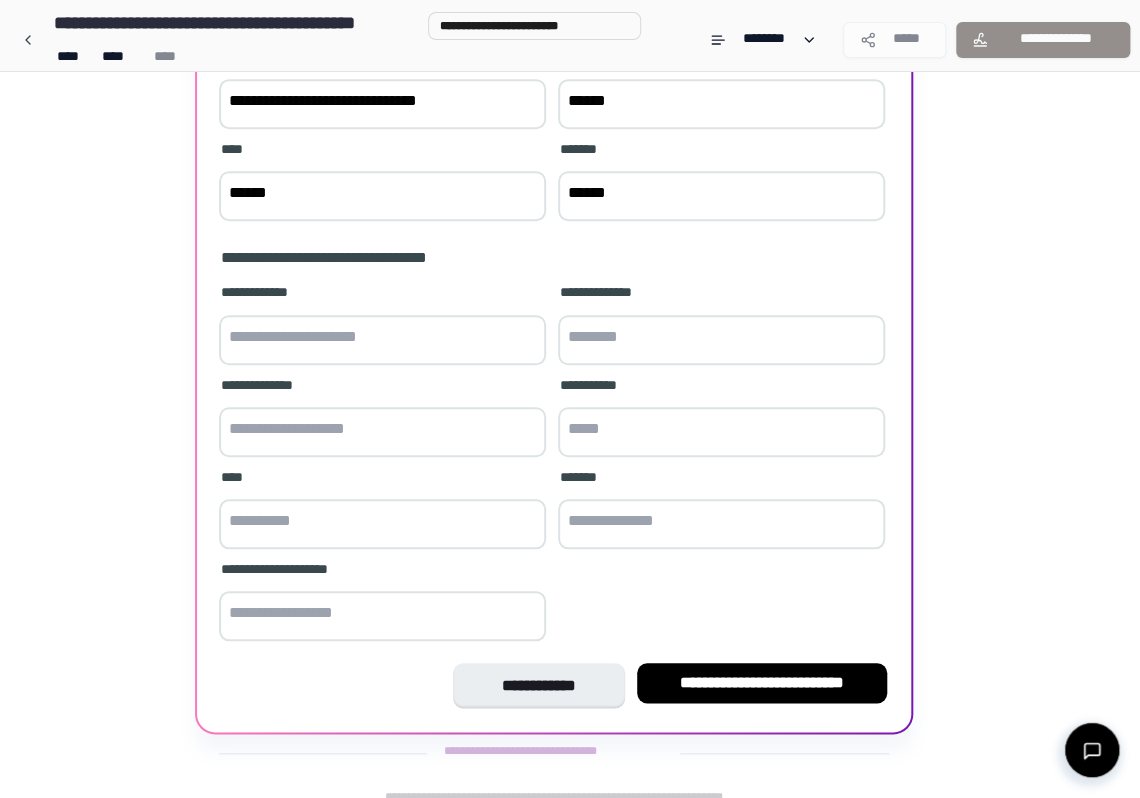 scroll, scrollTop: 458, scrollLeft: 0, axis: vertical 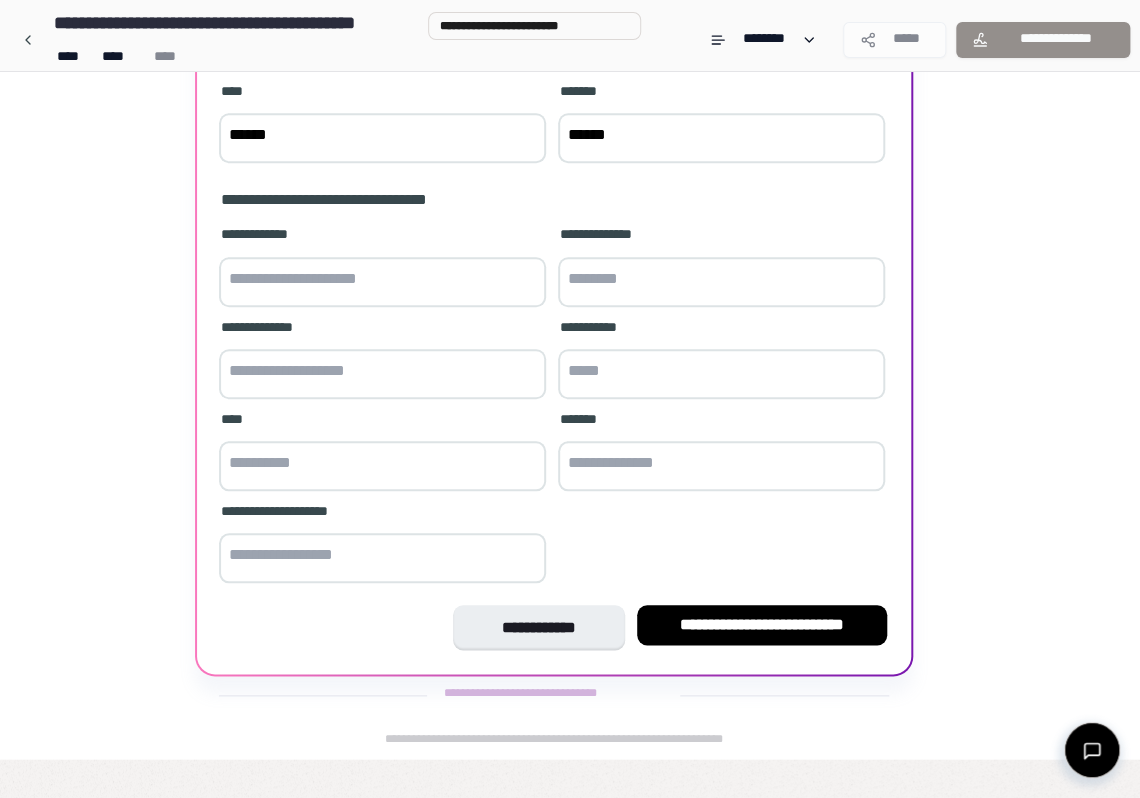 type on "******" 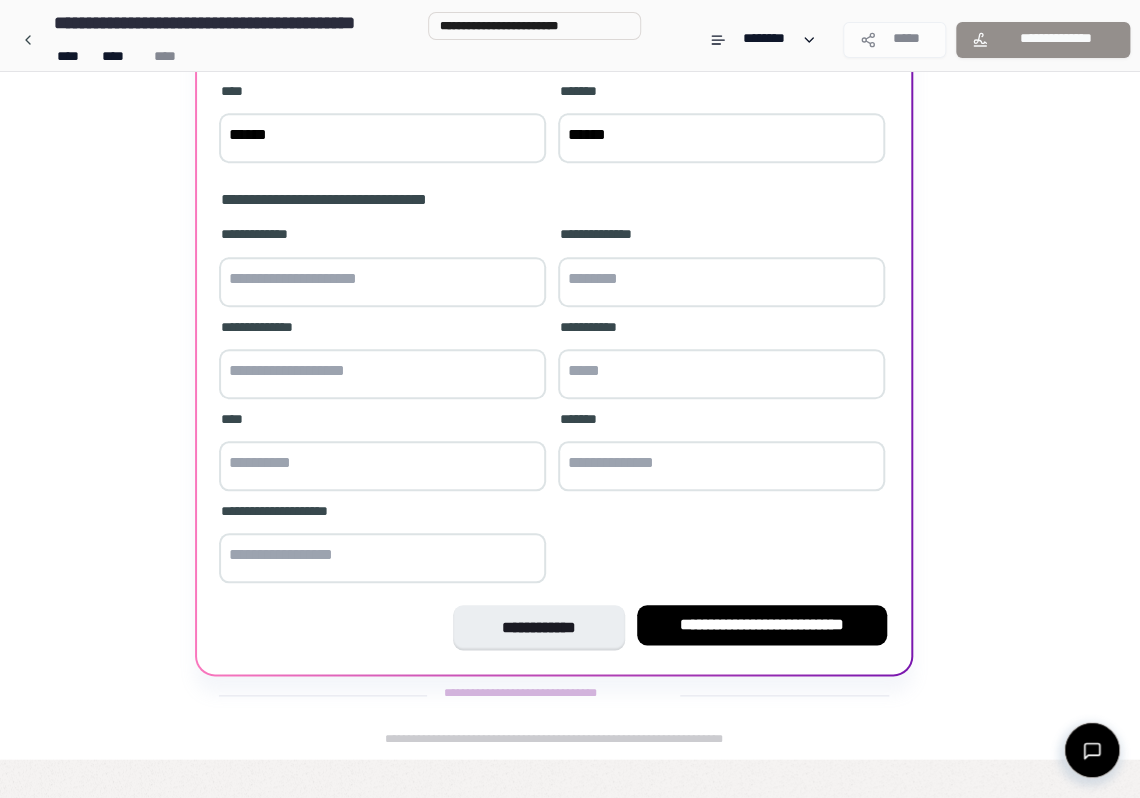 click at bounding box center [721, 466] 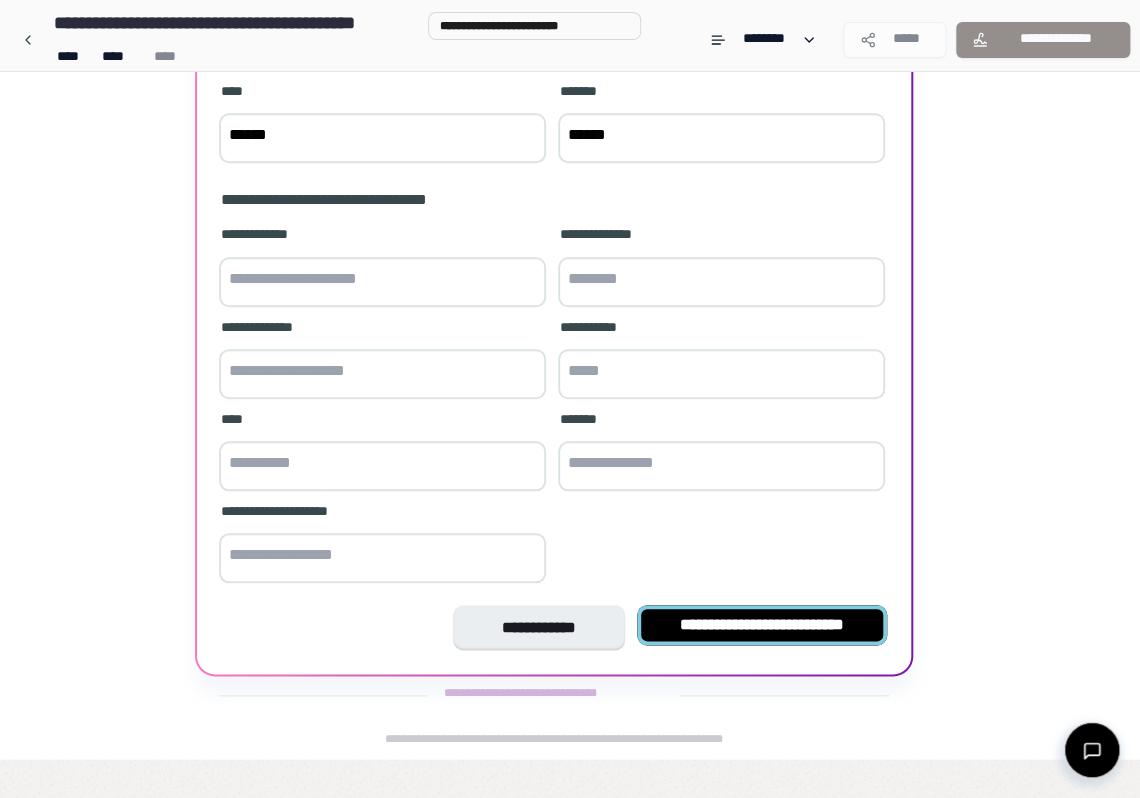 click on "**********" at bounding box center (762, 625) 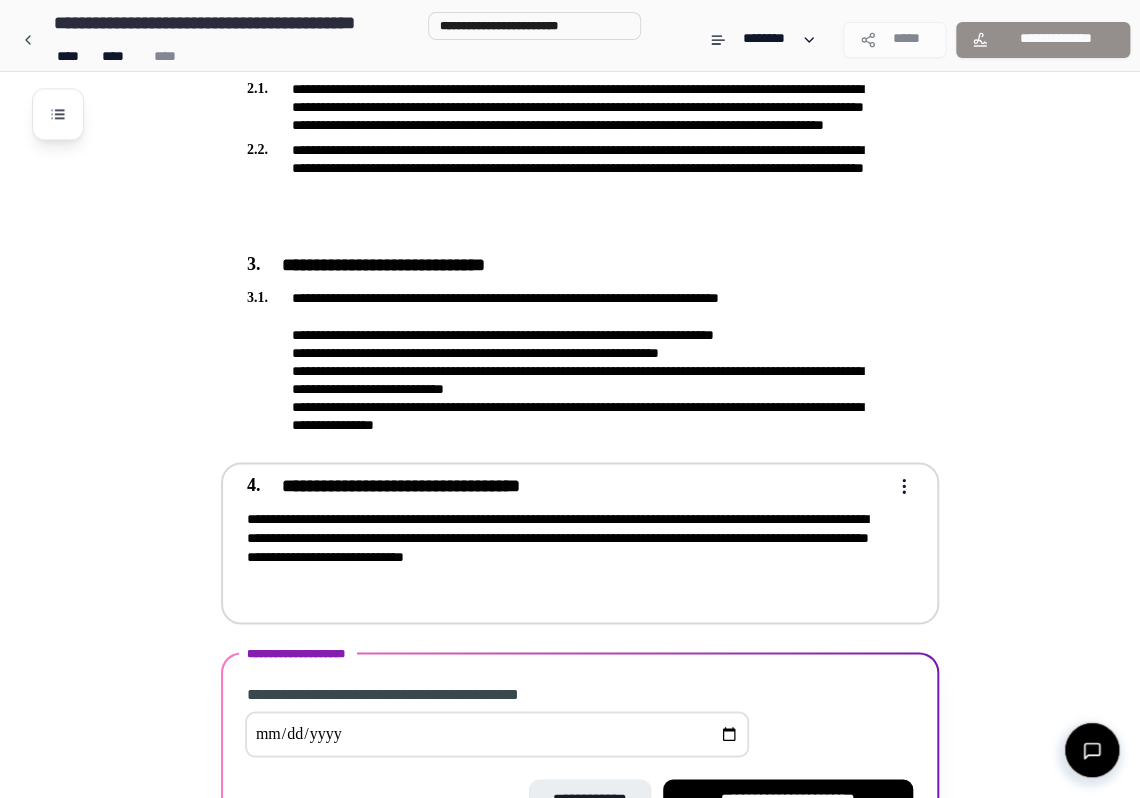 scroll, scrollTop: 996, scrollLeft: 0, axis: vertical 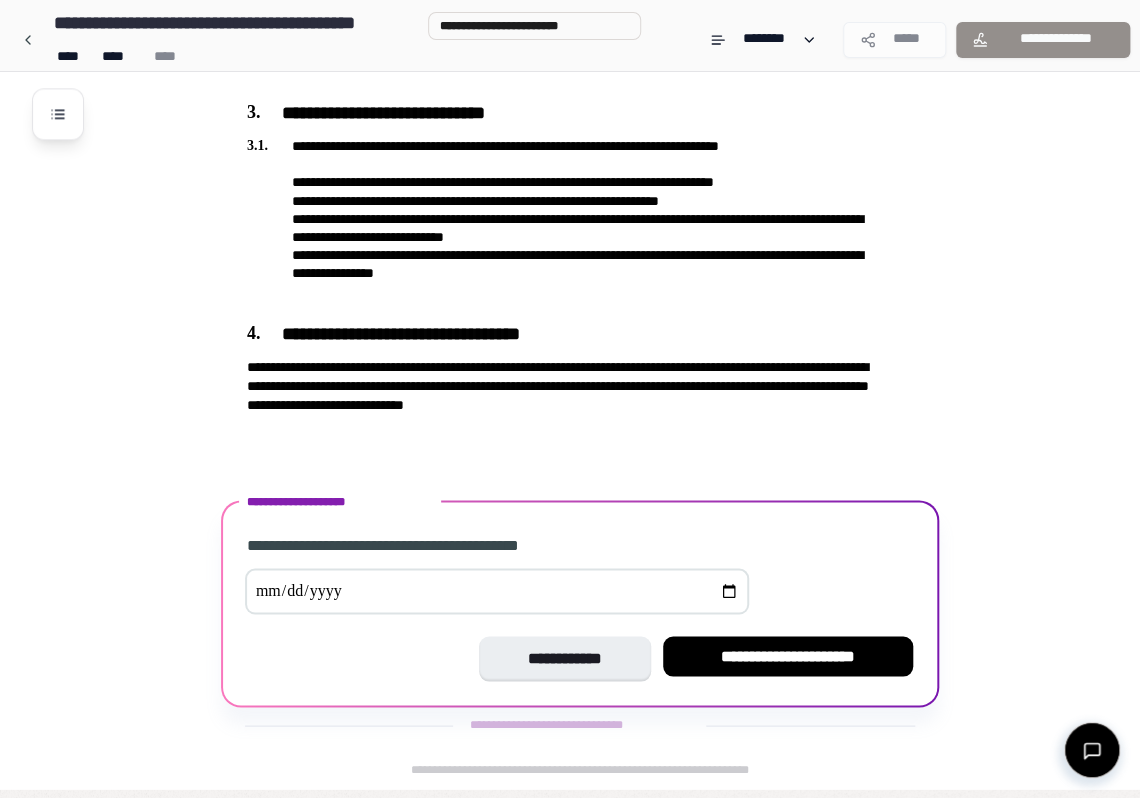 click at bounding box center [497, 591] 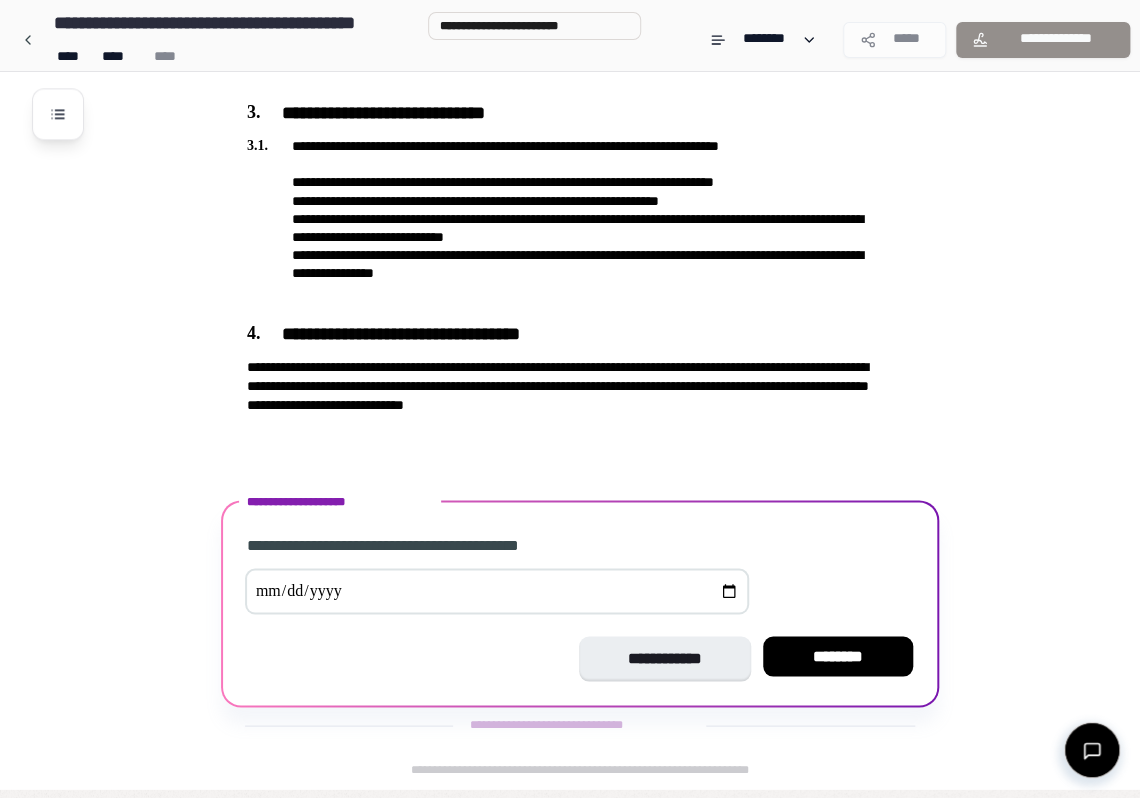type on "**********" 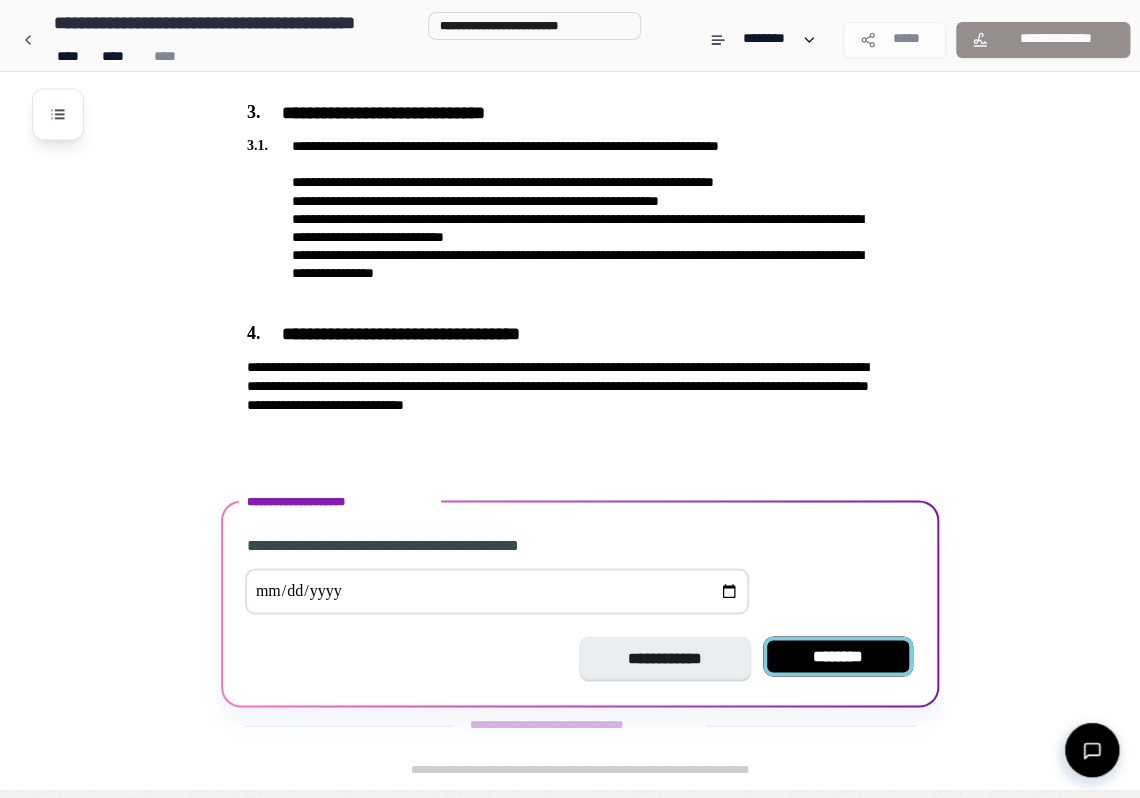 click on "********" at bounding box center [838, 656] 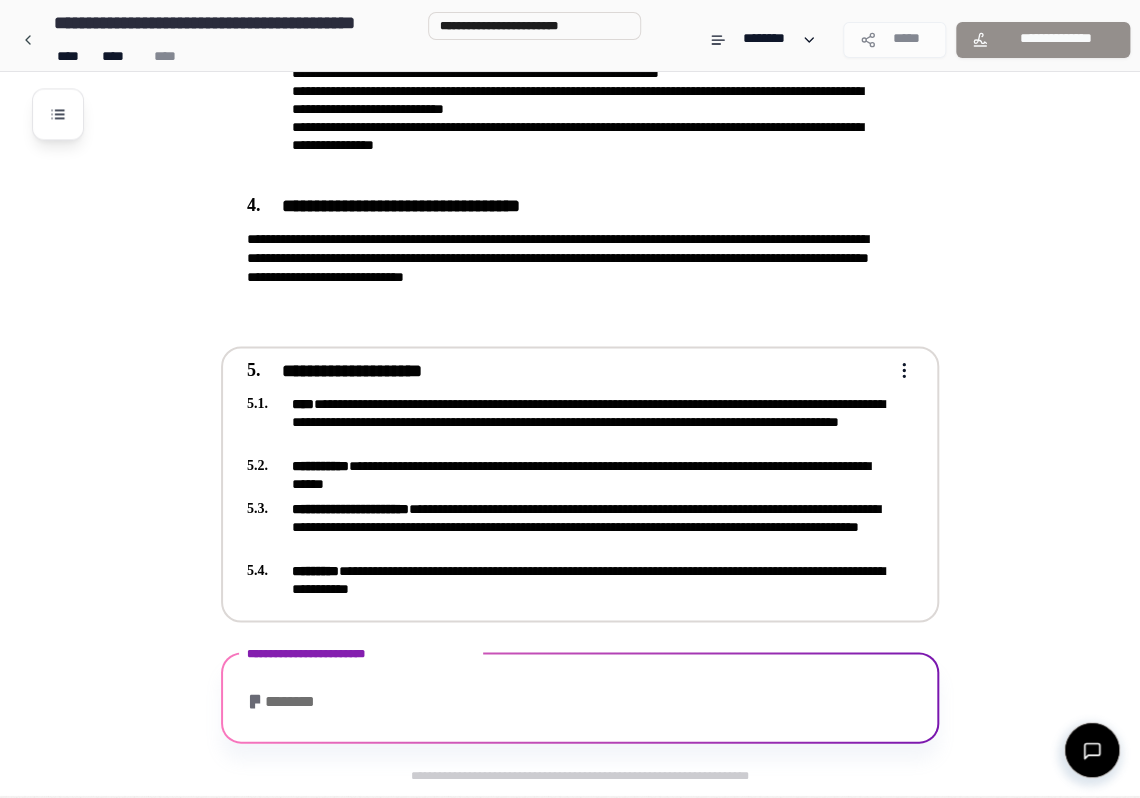 scroll, scrollTop: 1318, scrollLeft: 0, axis: vertical 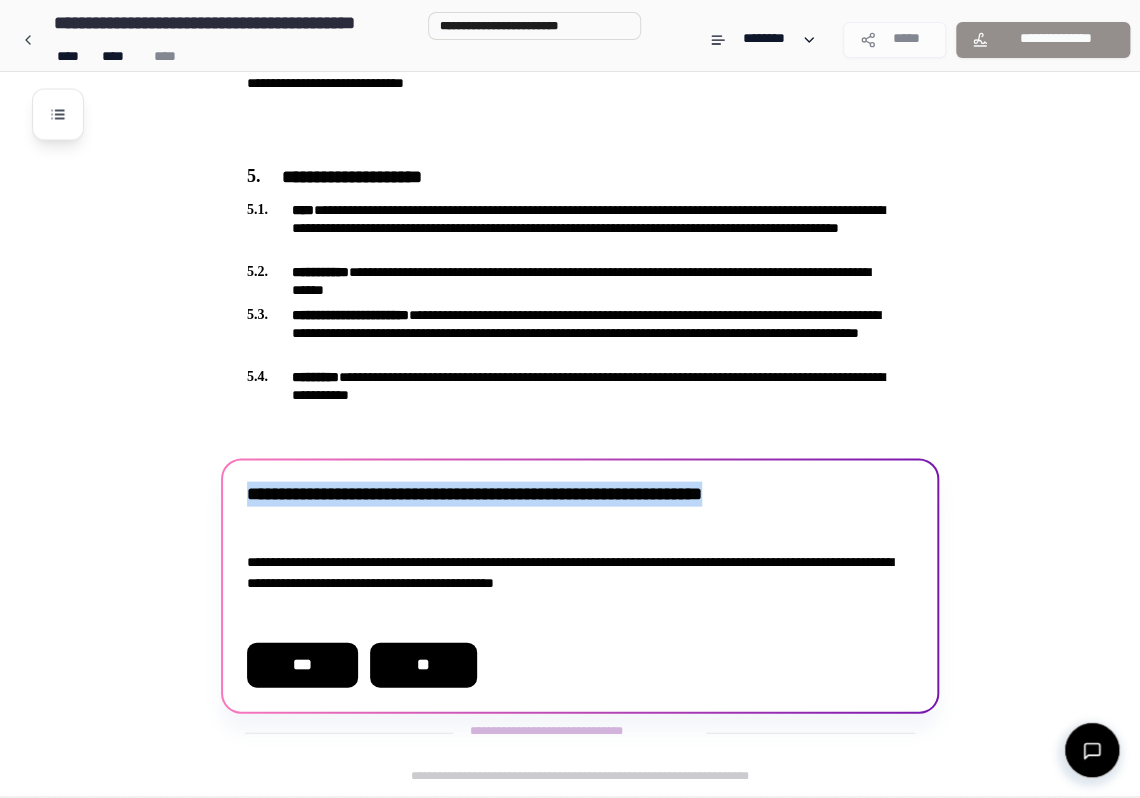 drag, startPoint x: 424, startPoint y: 537, endPoint x: 247, endPoint y: 500, distance: 180.82588 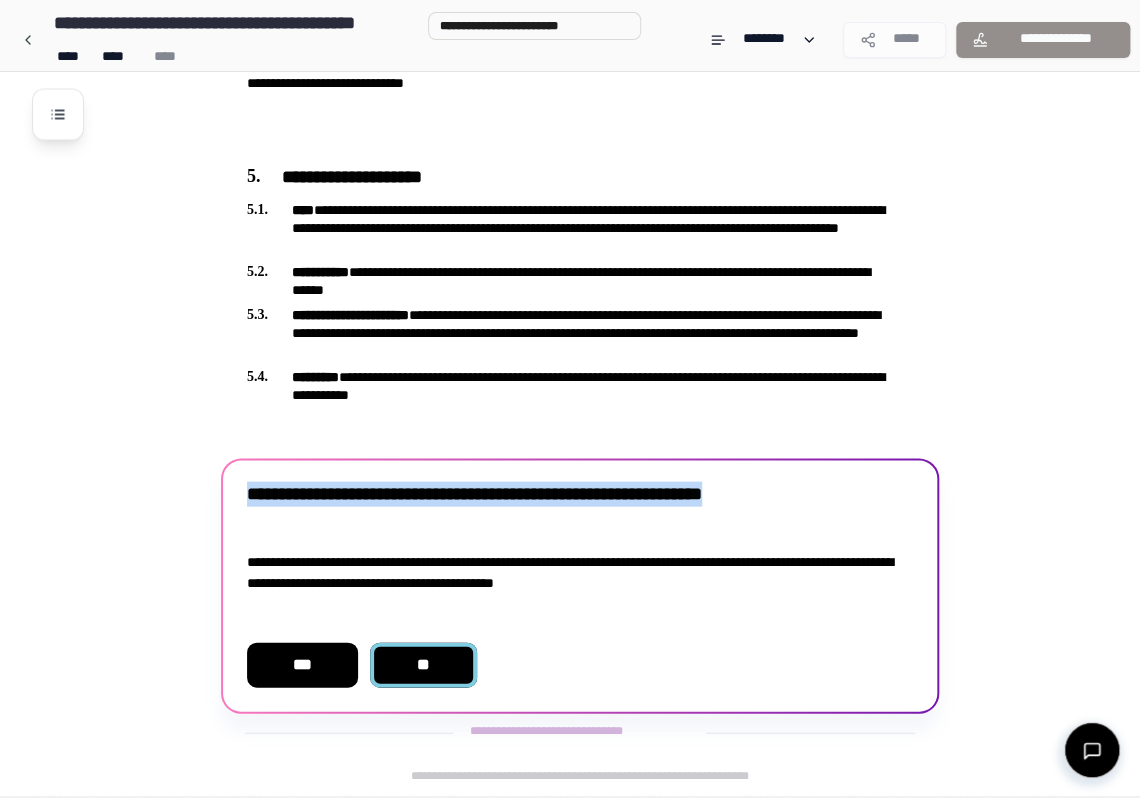 click on "**" at bounding box center (423, 664) 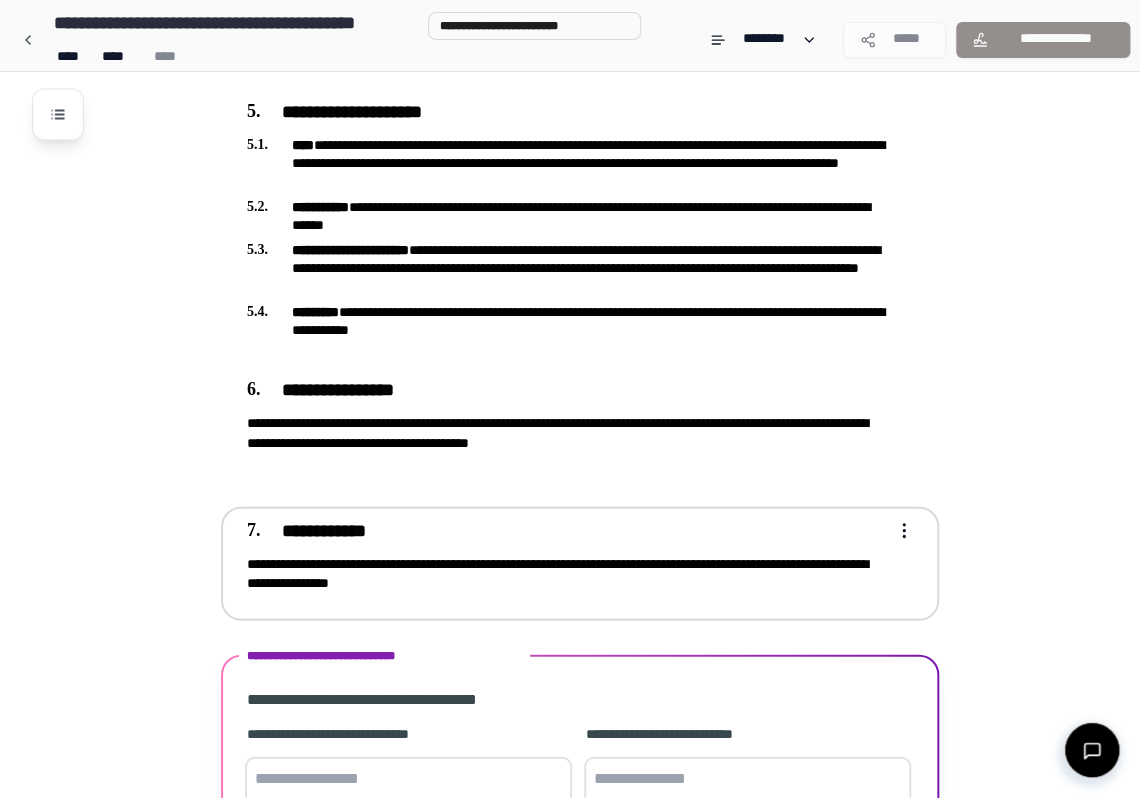 scroll, scrollTop: 1567, scrollLeft: 0, axis: vertical 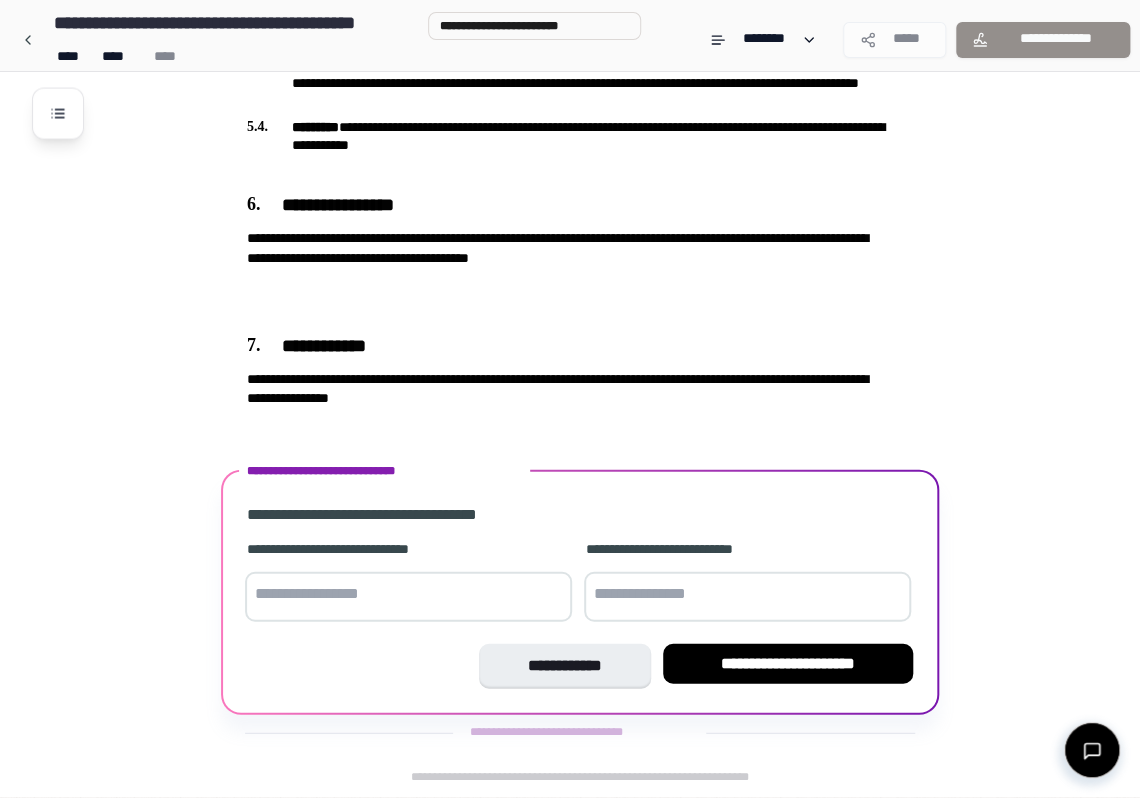 click at bounding box center (408, 597) 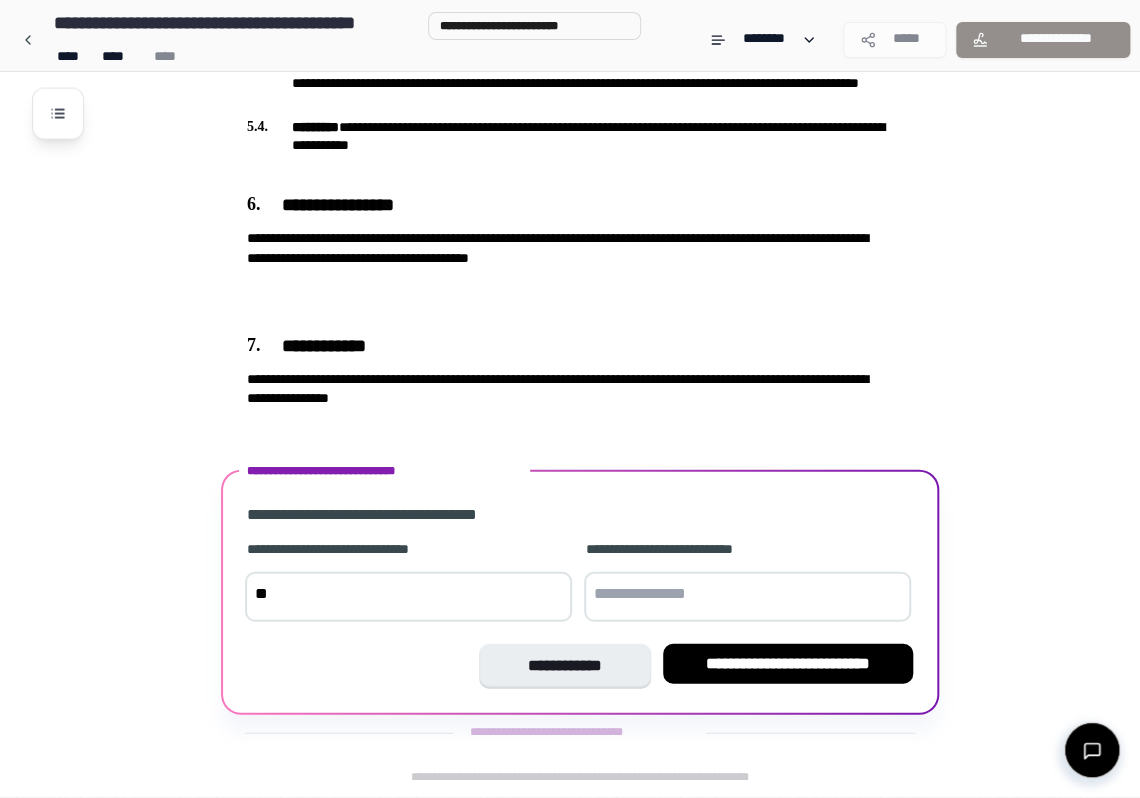 type on "*" 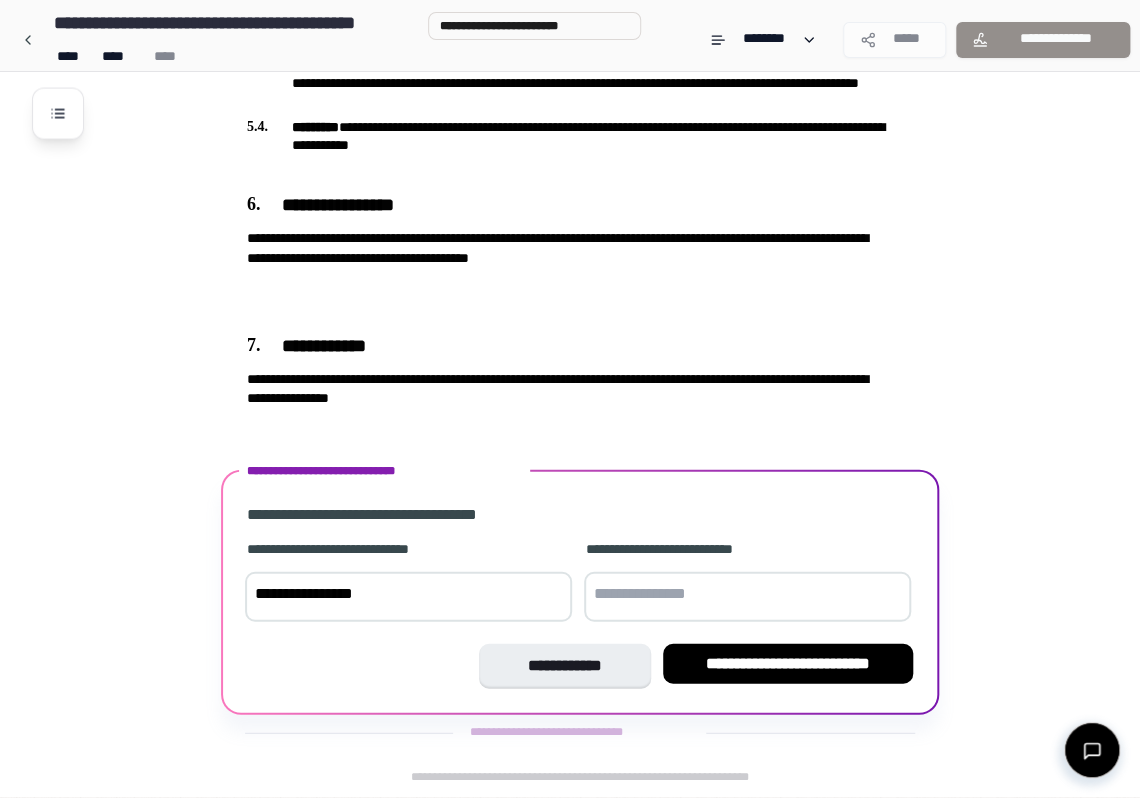 drag, startPoint x: 447, startPoint y: 590, endPoint x: 345, endPoint y: 592, distance: 102.01961 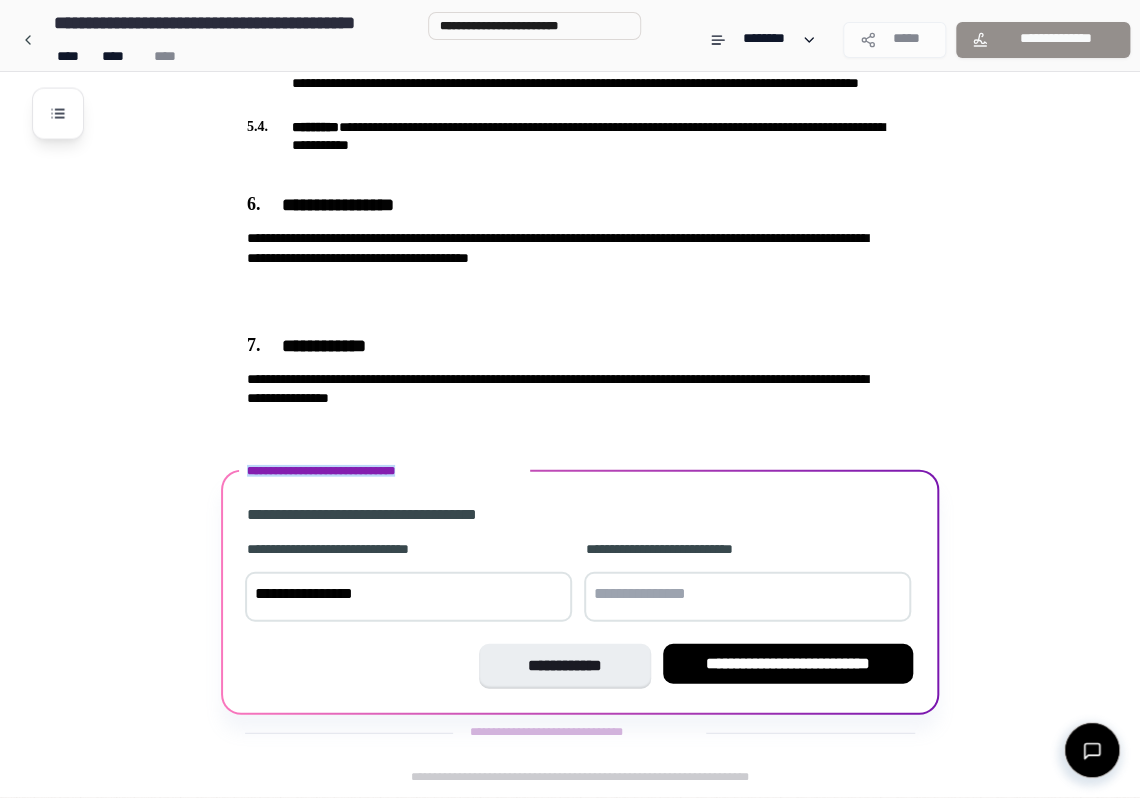 drag, startPoint x: 520, startPoint y: 472, endPoint x: 249, endPoint y: 470, distance: 271.0074 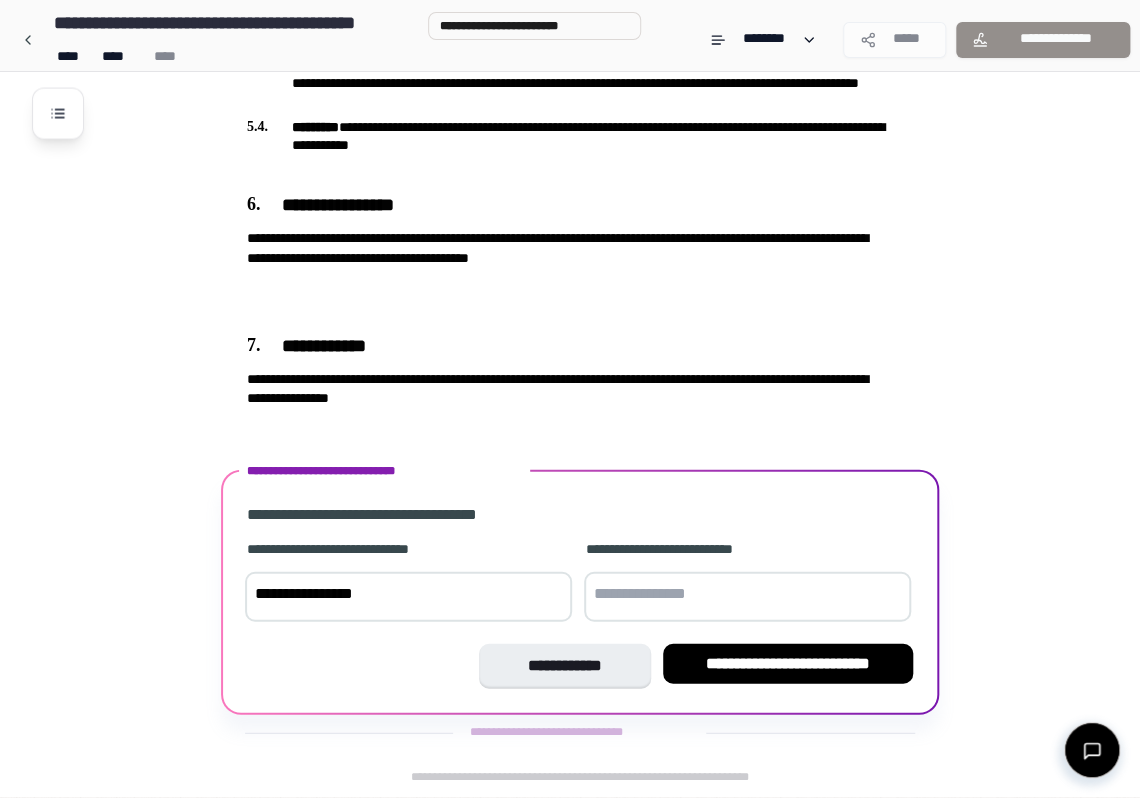 click on "**********" at bounding box center (408, 597) 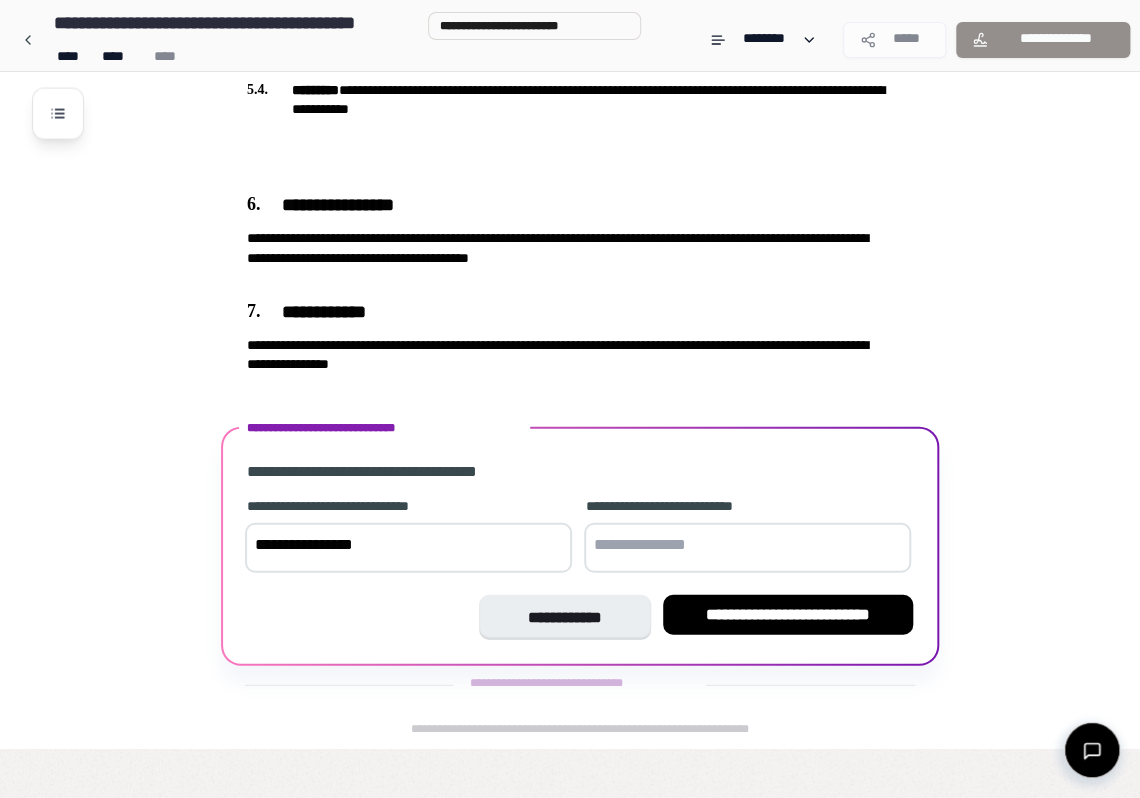 drag, startPoint x: 420, startPoint y: 597, endPoint x: 202, endPoint y: 592, distance: 218.05733 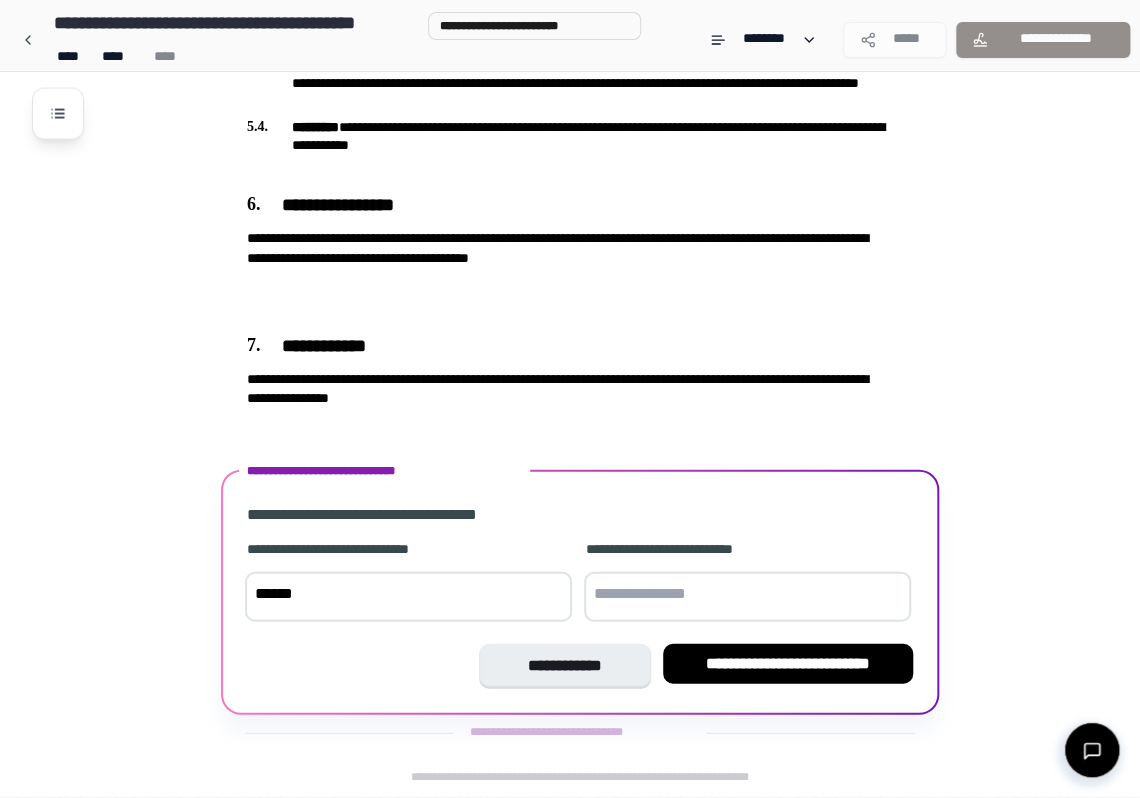 type on "******" 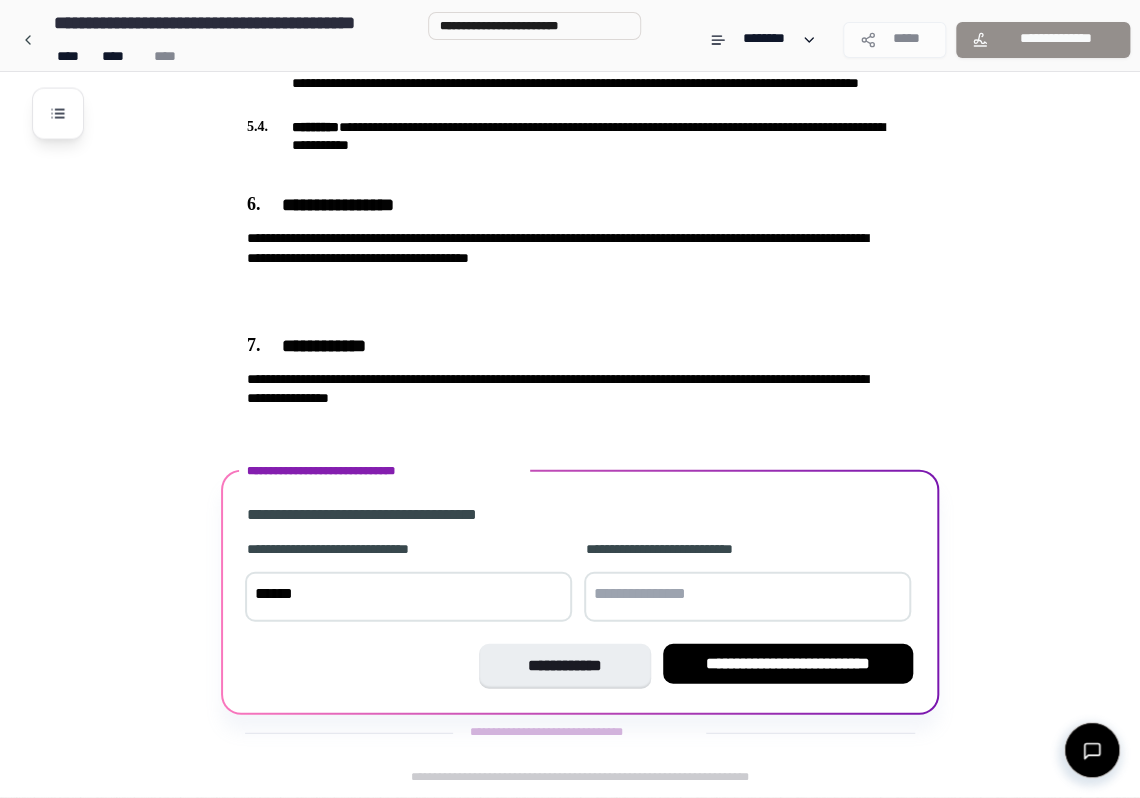 click at bounding box center (747, 597) 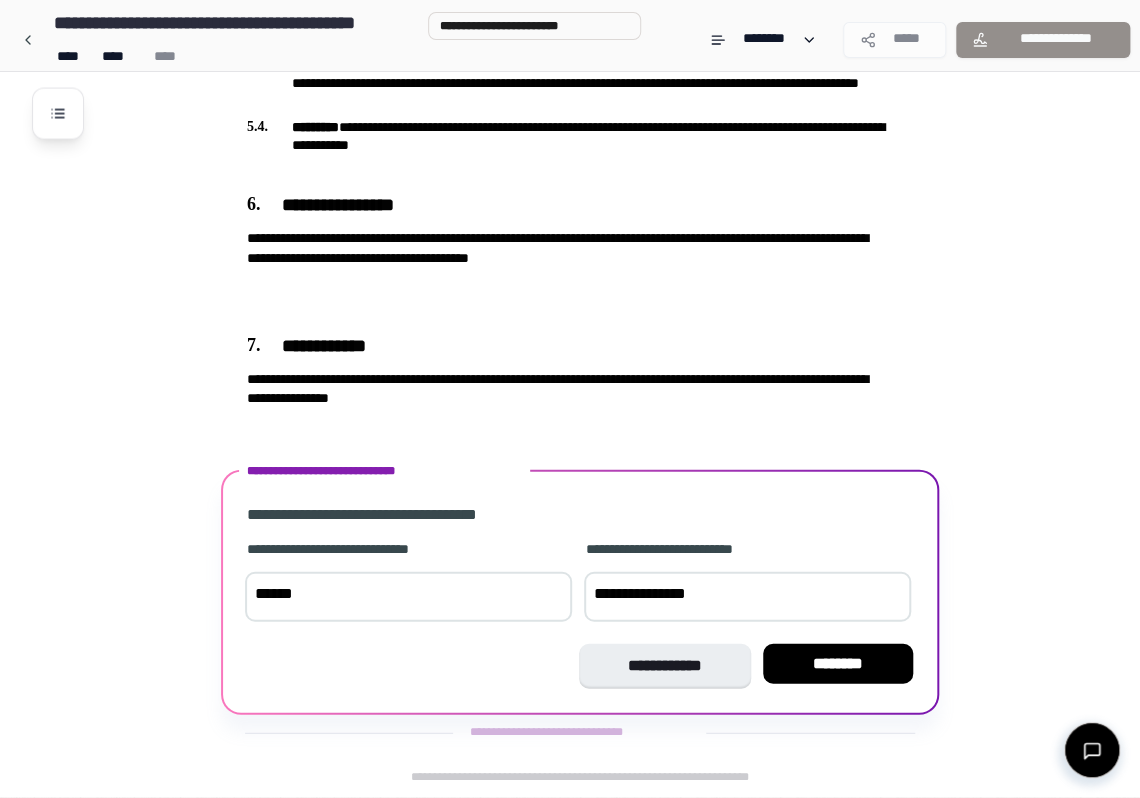 type on "**********" 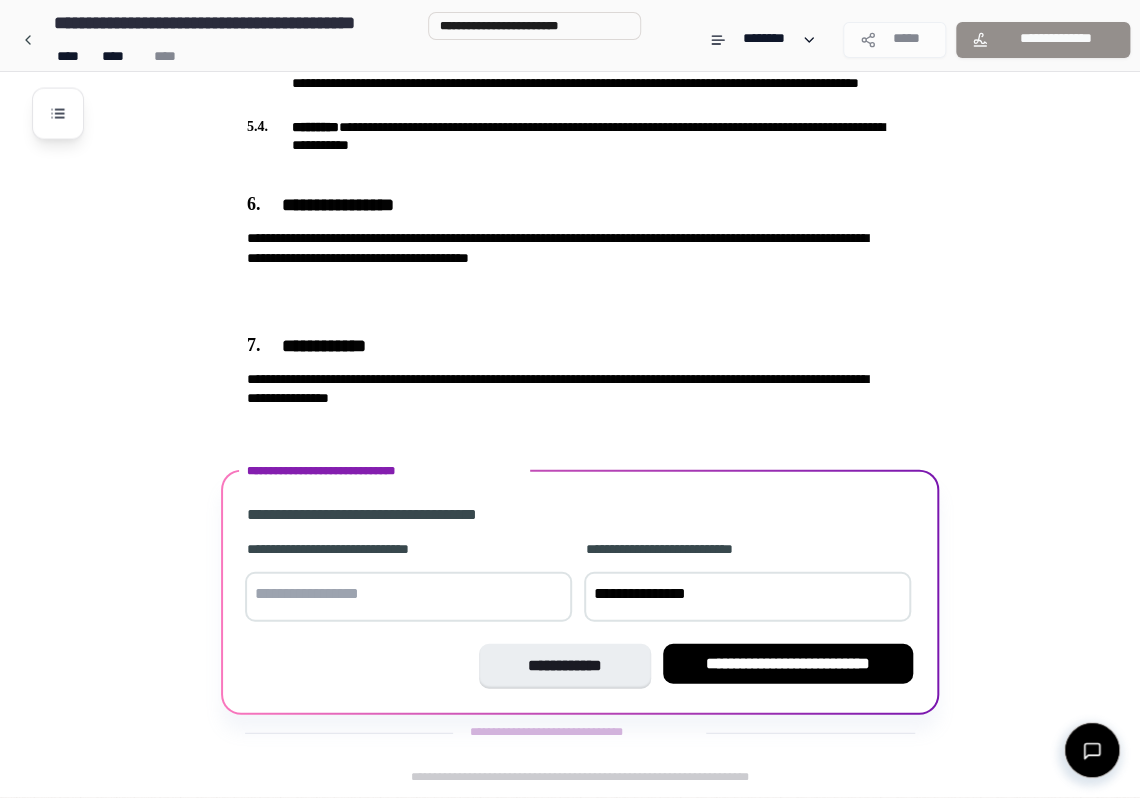 click at bounding box center [408, 597] 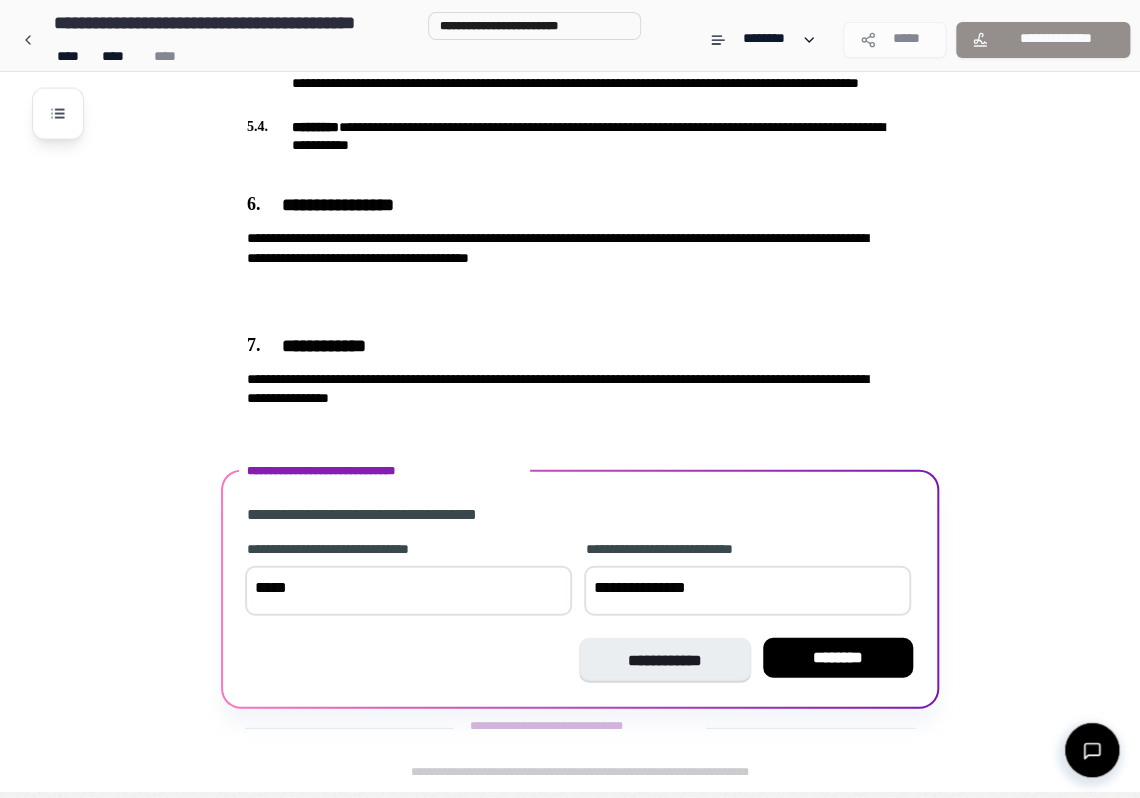 type on "******" 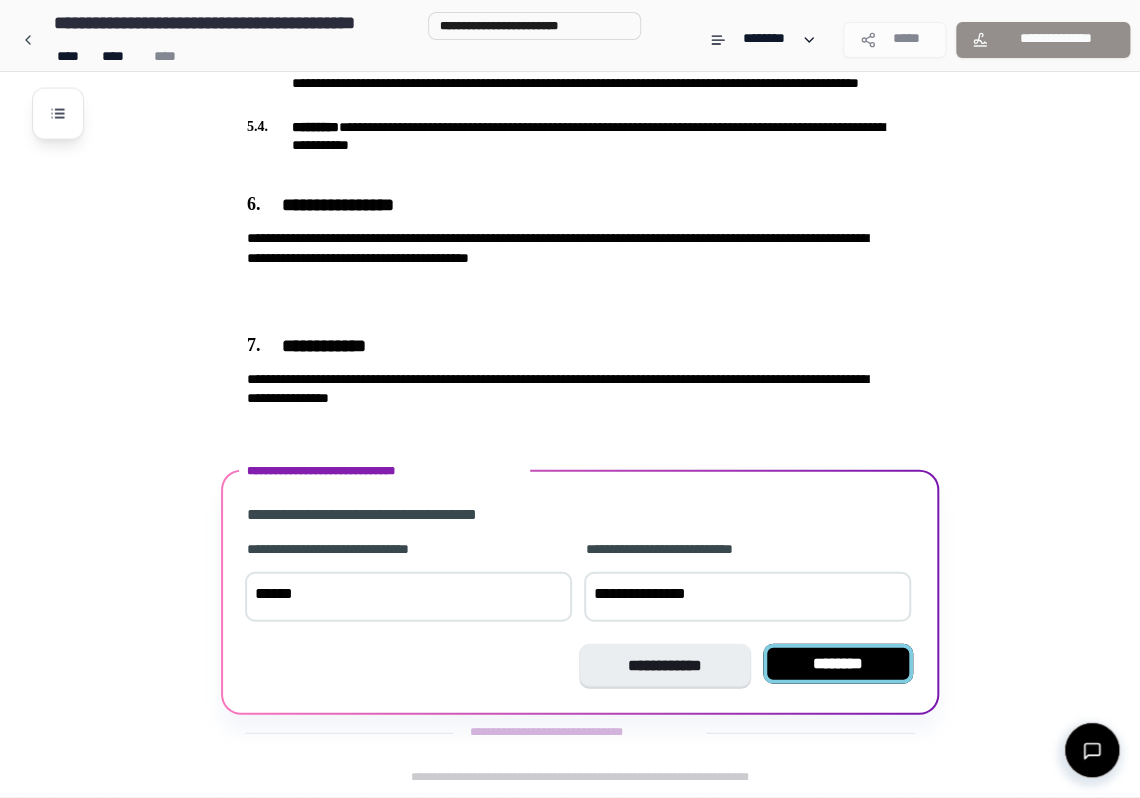click on "********" at bounding box center [838, 664] 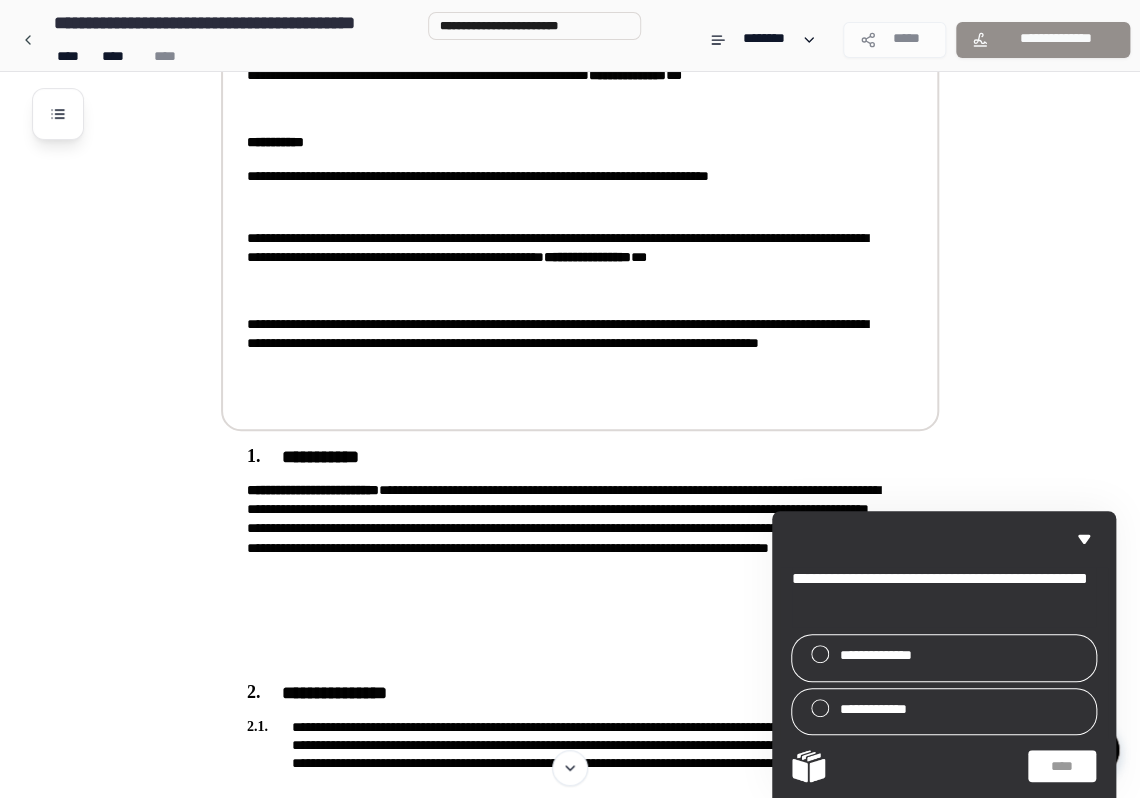 scroll, scrollTop: 0, scrollLeft: 0, axis: both 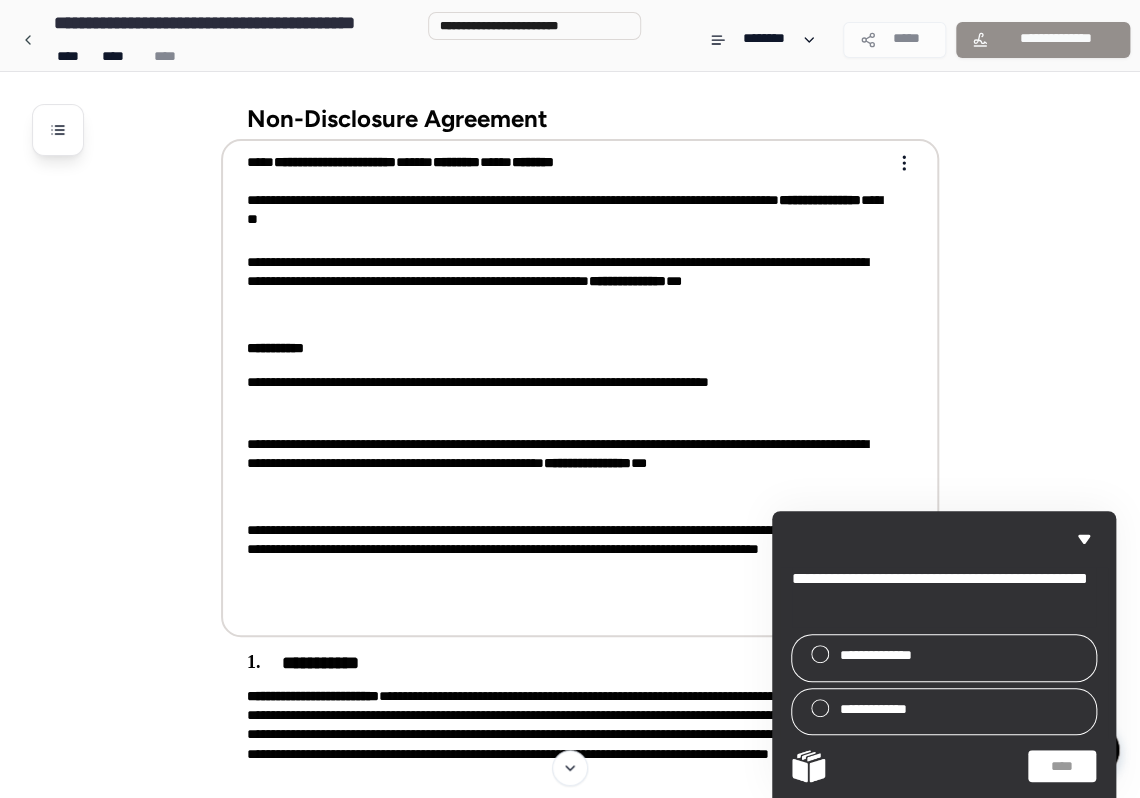 click on "**********" at bounding box center (566, 386) 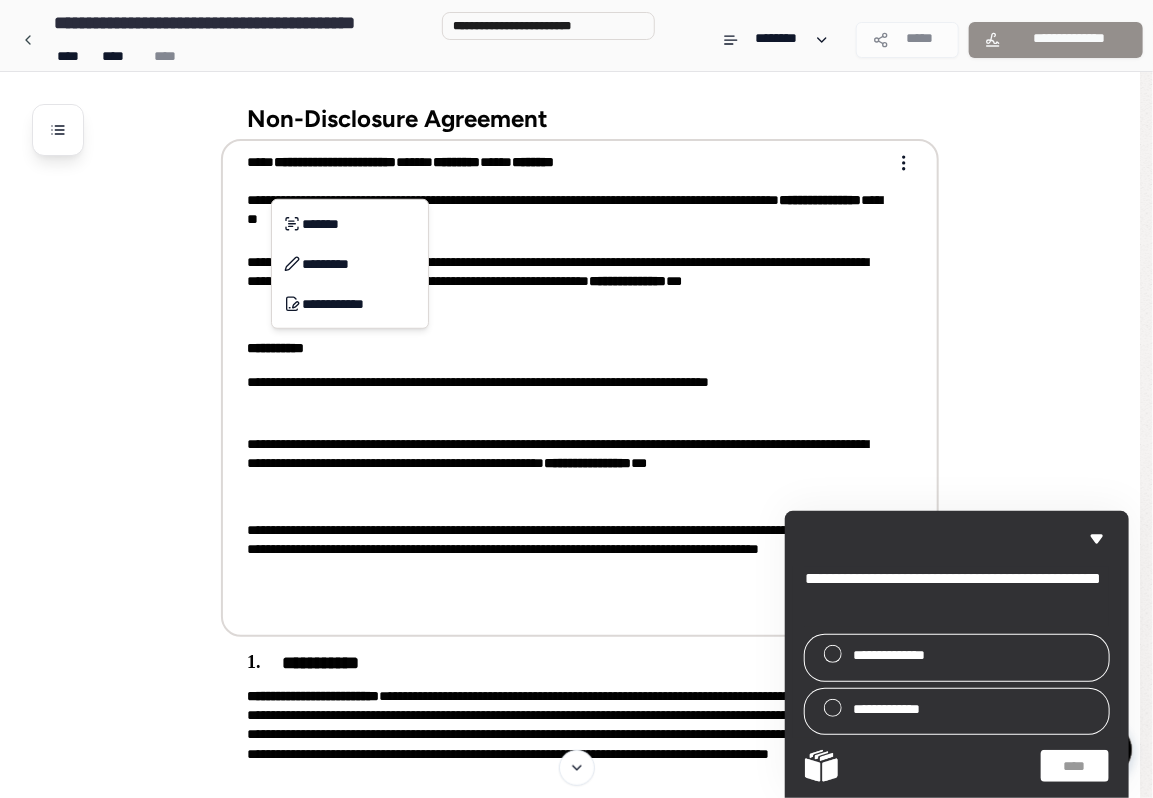 click on "**********" at bounding box center [576, 1345] 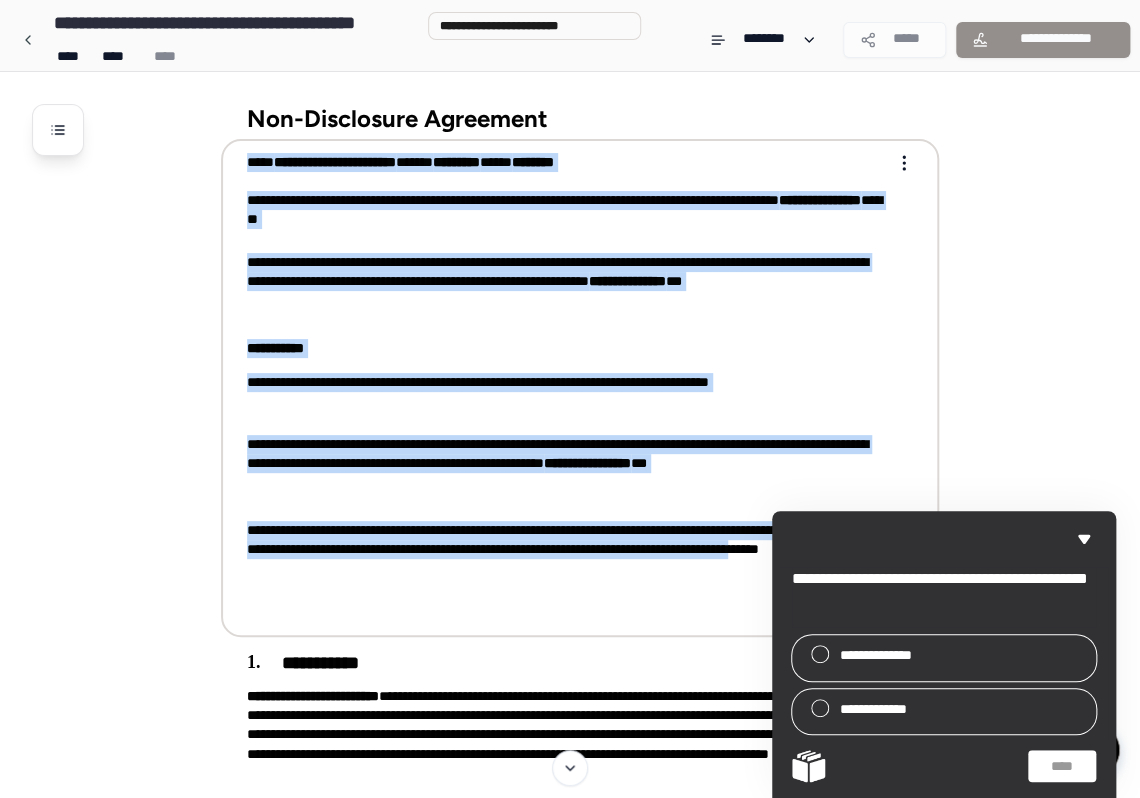 drag, startPoint x: 246, startPoint y: 168, endPoint x: 754, endPoint y: 615, distance: 676.66315 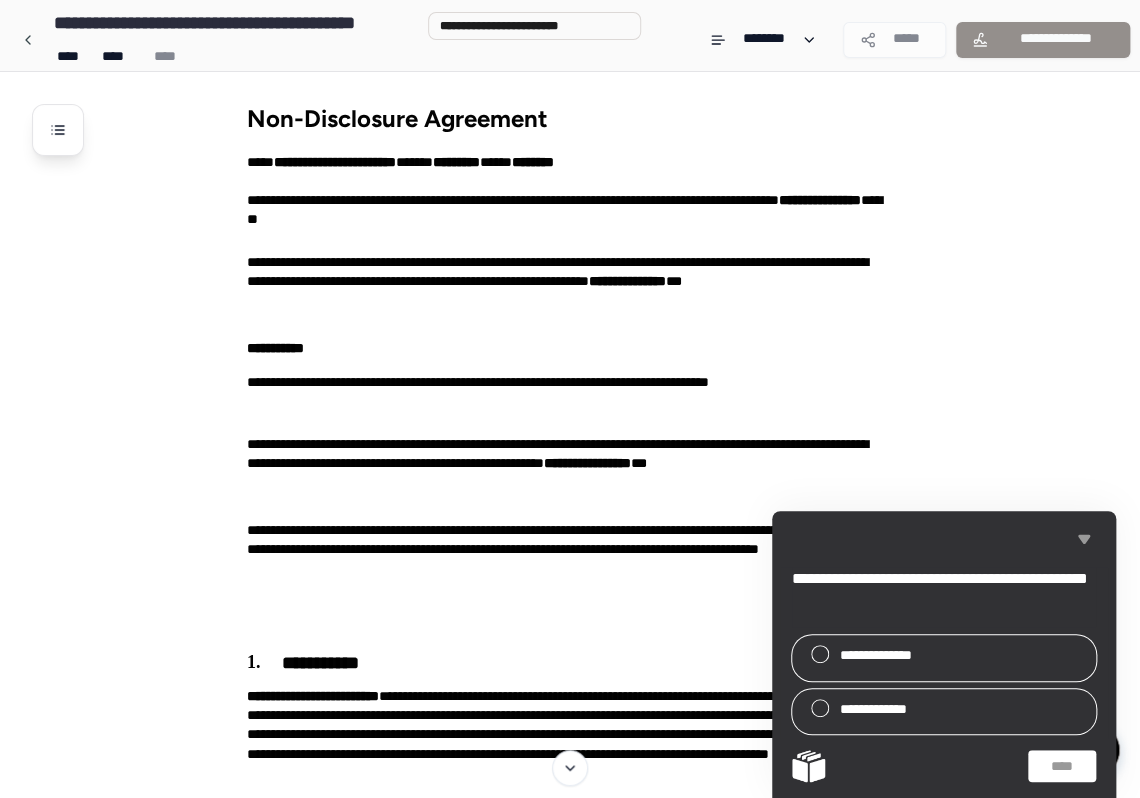 click 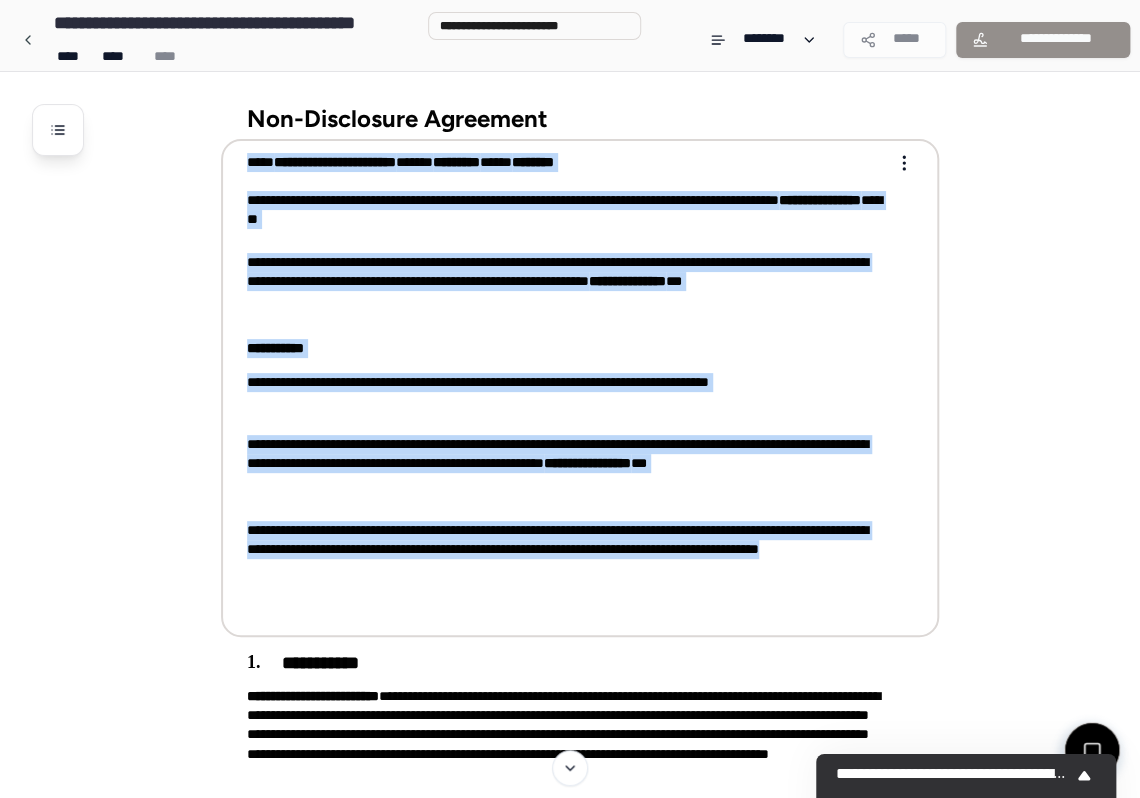 drag, startPoint x: 856, startPoint y: 604, endPoint x: 245, endPoint y: 170, distance: 749.4511 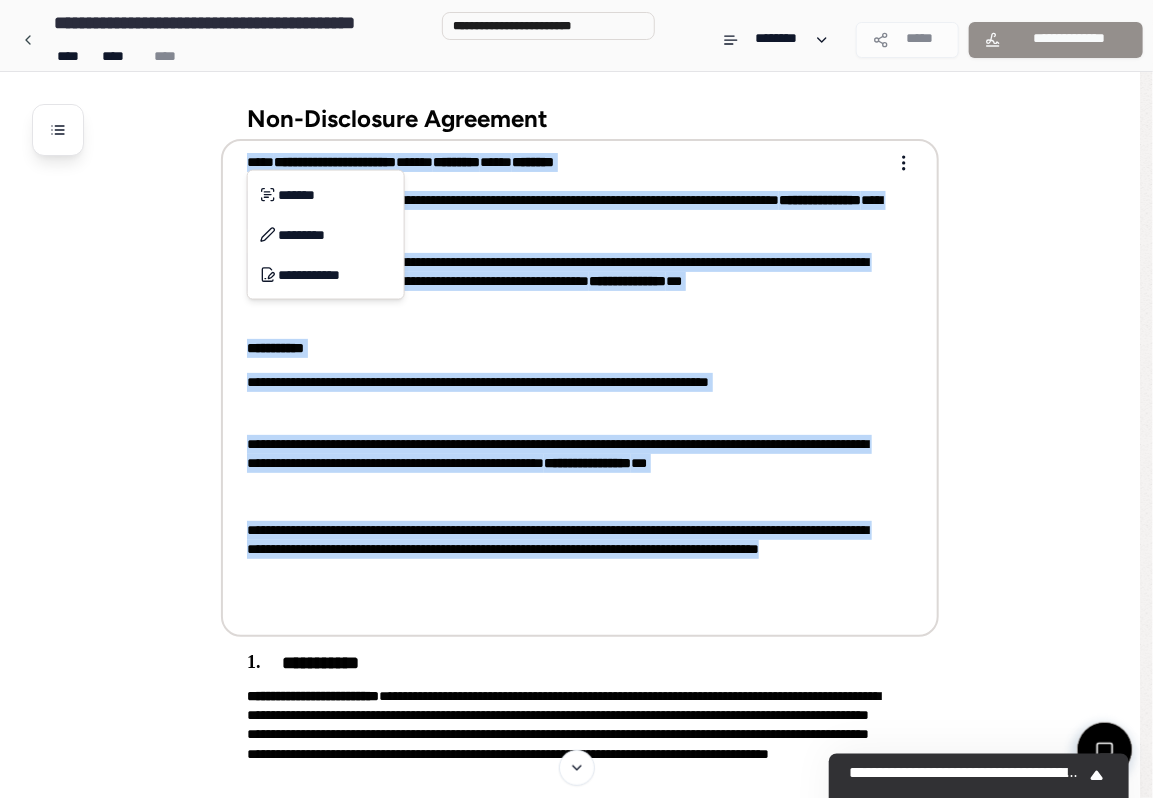 copy on "**********" 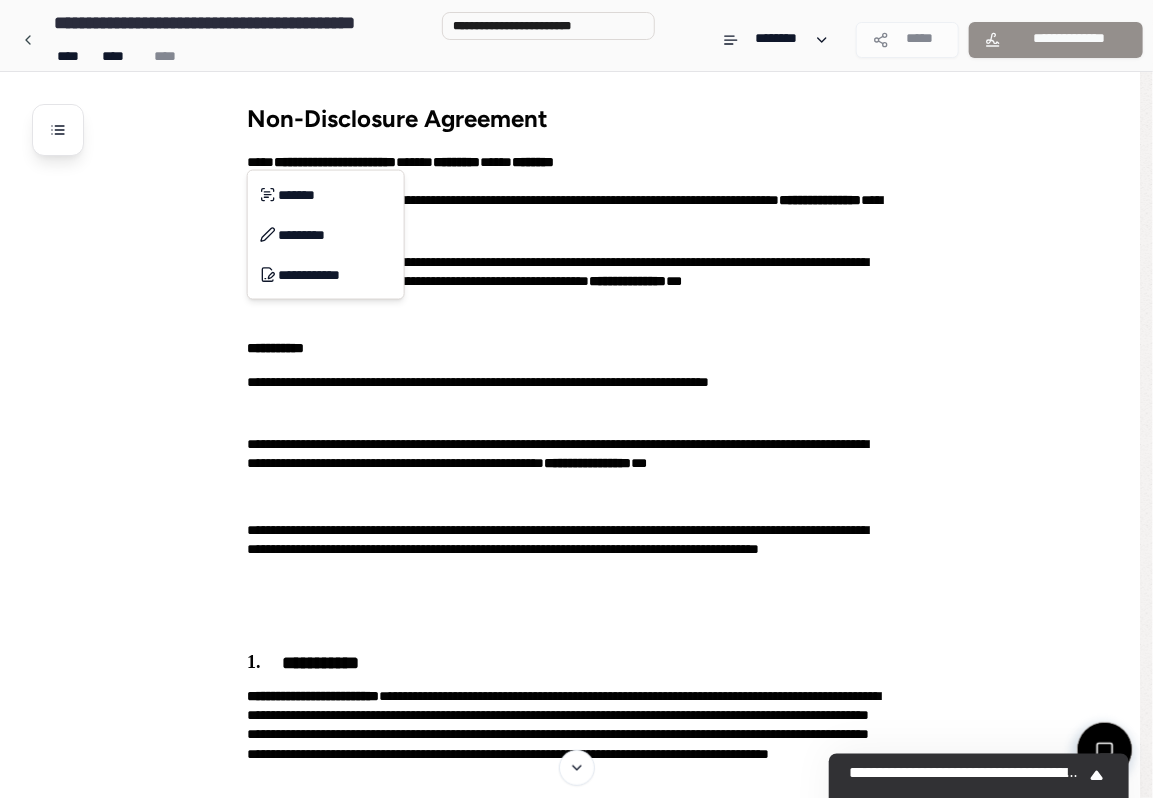 click on "**********" at bounding box center (576, 1345) 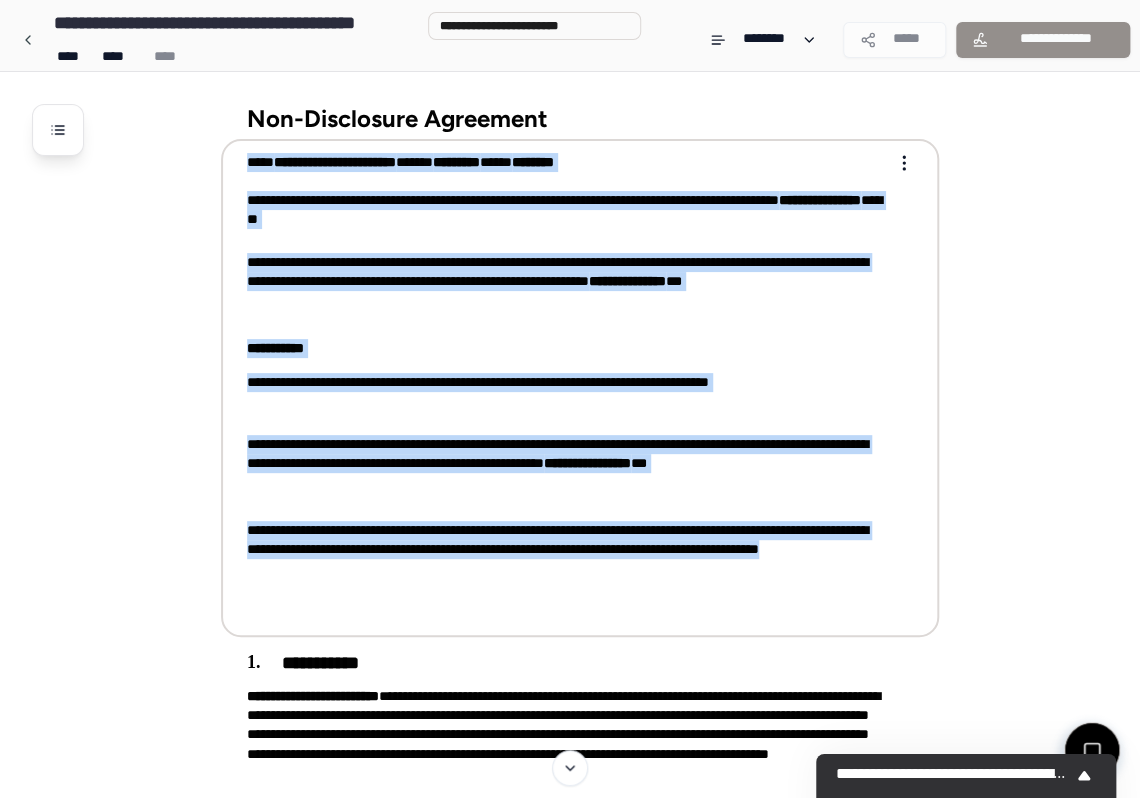 drag, startPoint x: 245, startPoint y: 173, endPoint x: 827, endPoint y: 626, distance: 737.5181 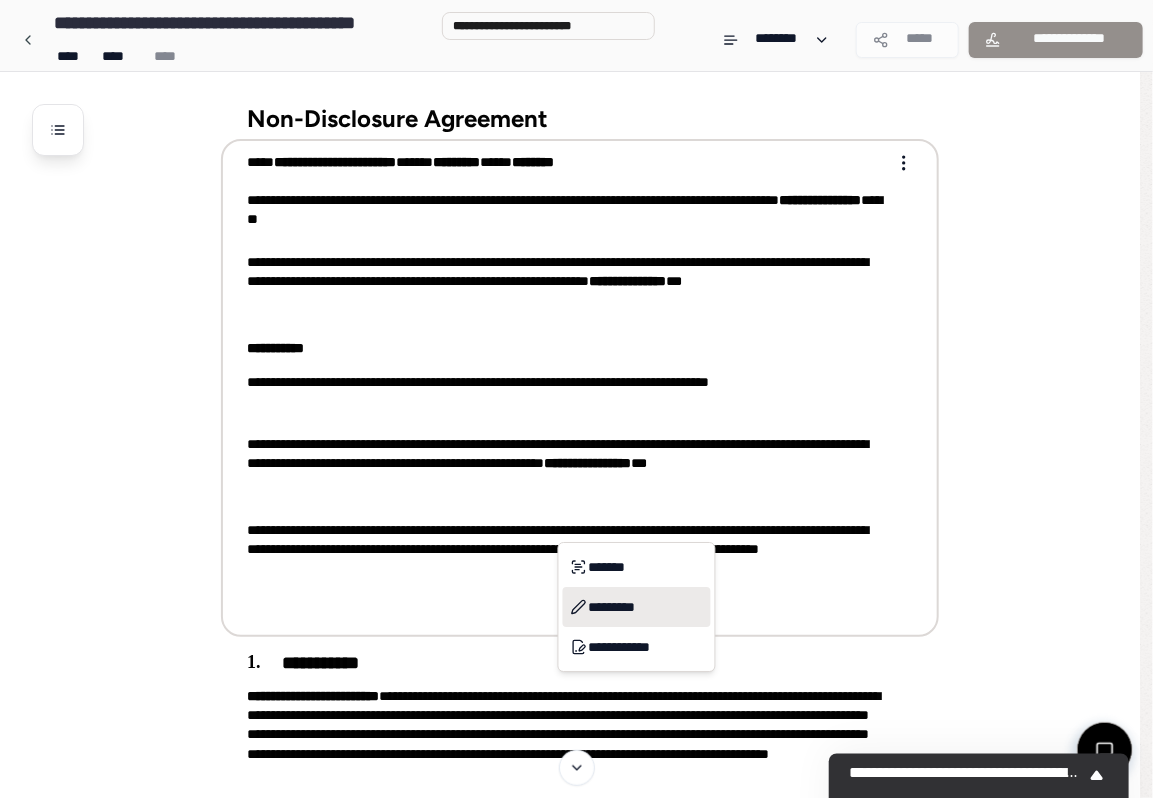 click on "*********" at bounding box center (637, 607) 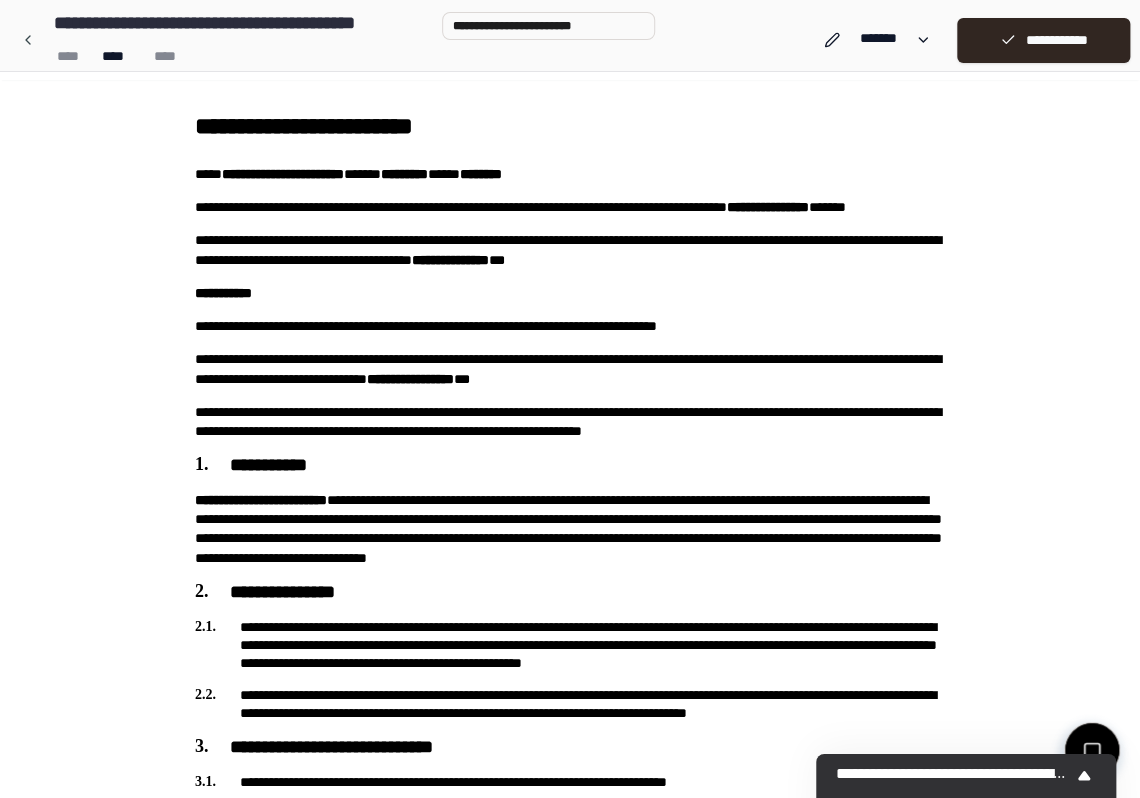 scroll, scrollTop: 0, scrollLeft: 0, axis: both 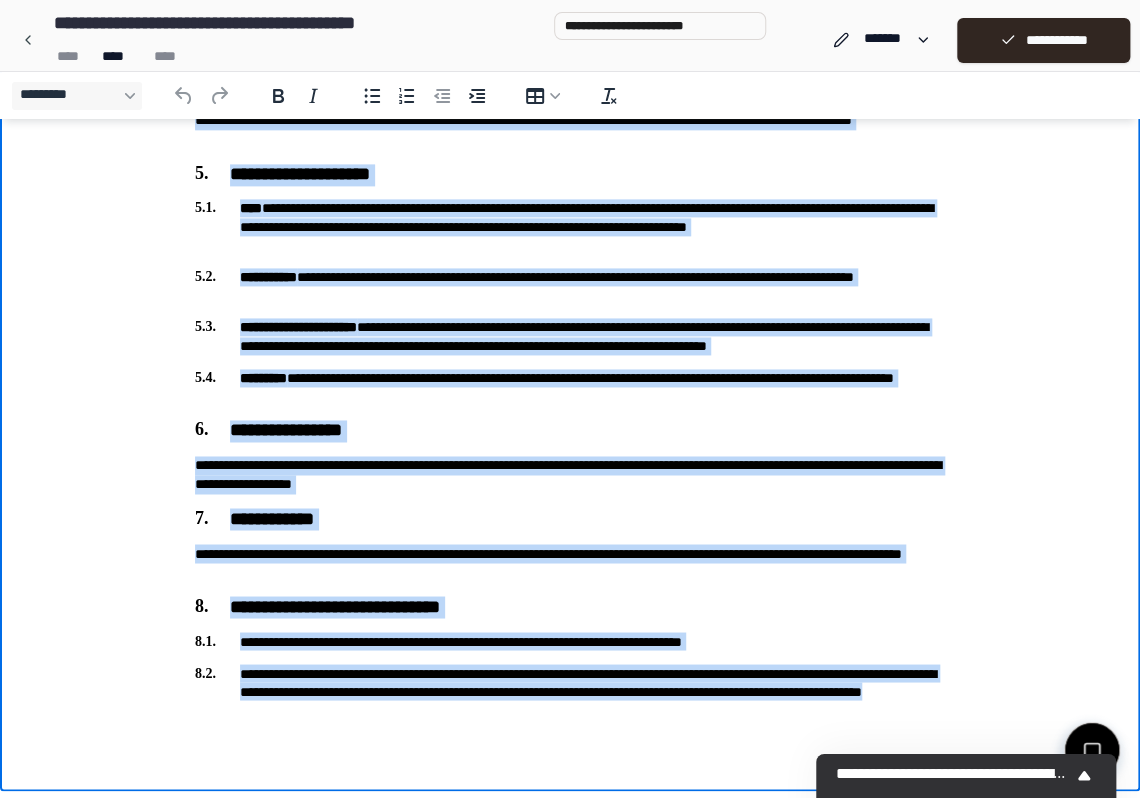 drag, startPoint x: 185, startPoint y: -778, endPoint x: 493, endPoint y: 715, distance: 1524.4386 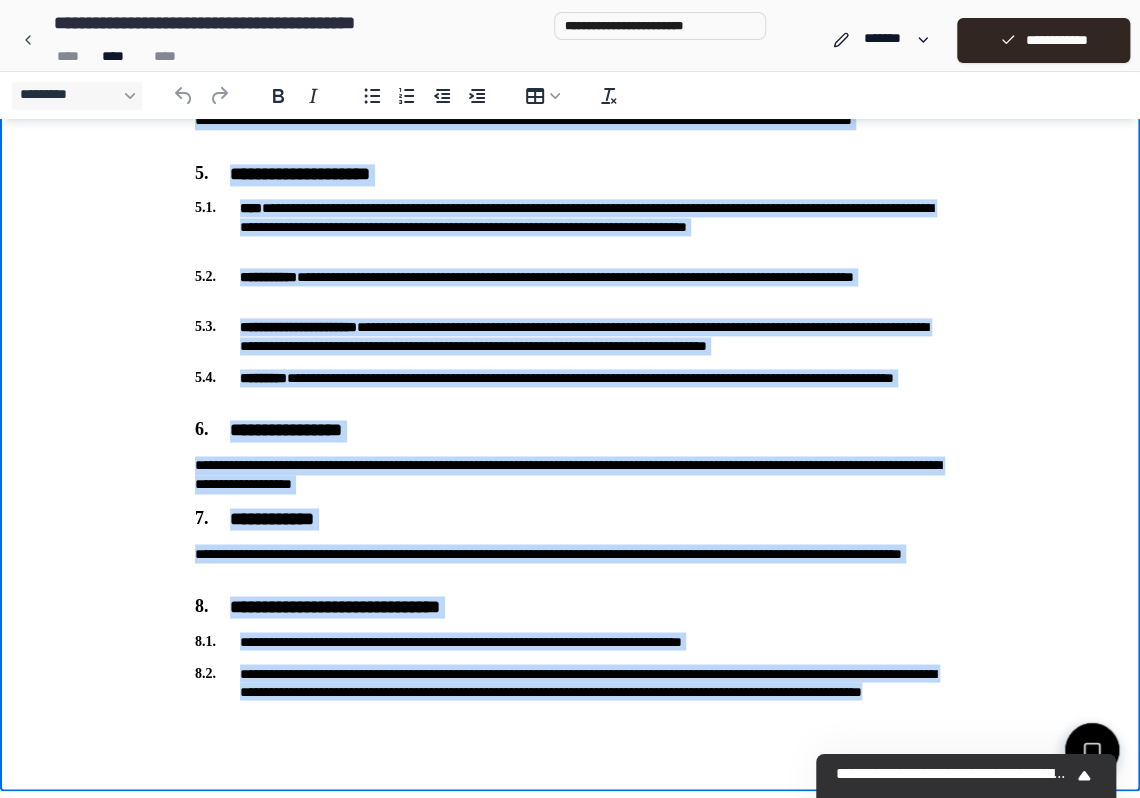 copy on "**********" 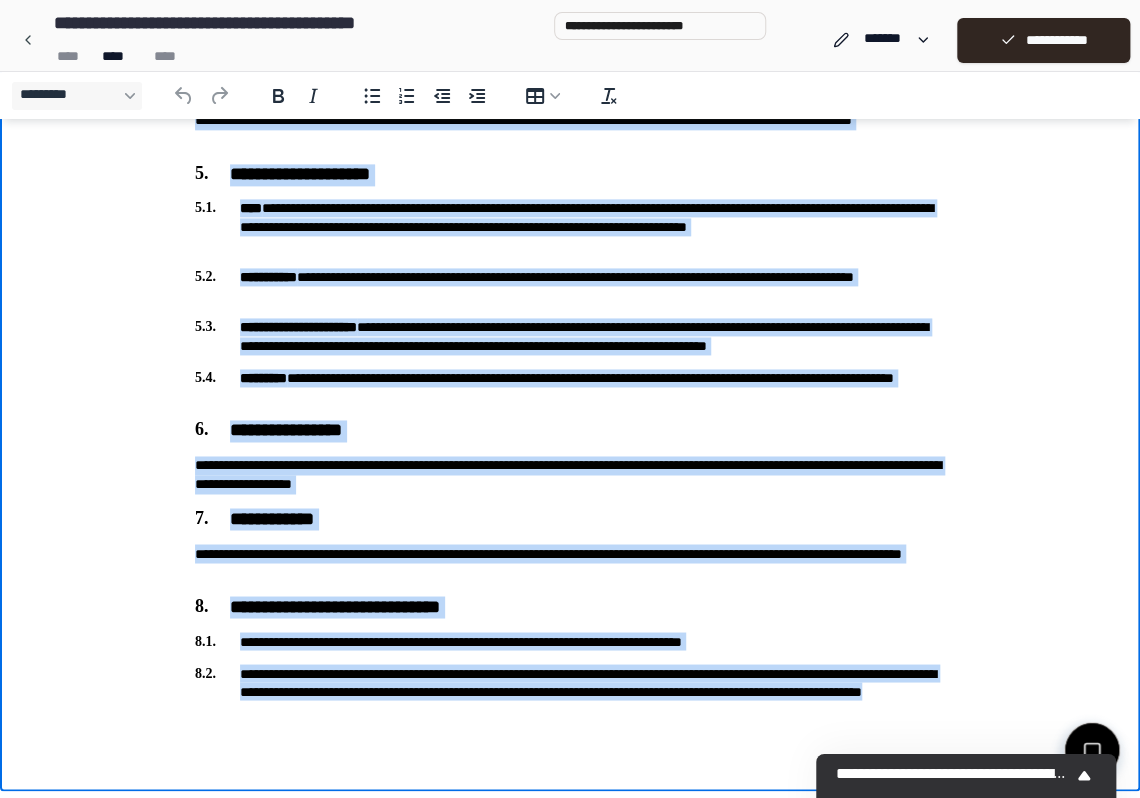 click on "**********" at bounding box center (570, 691) 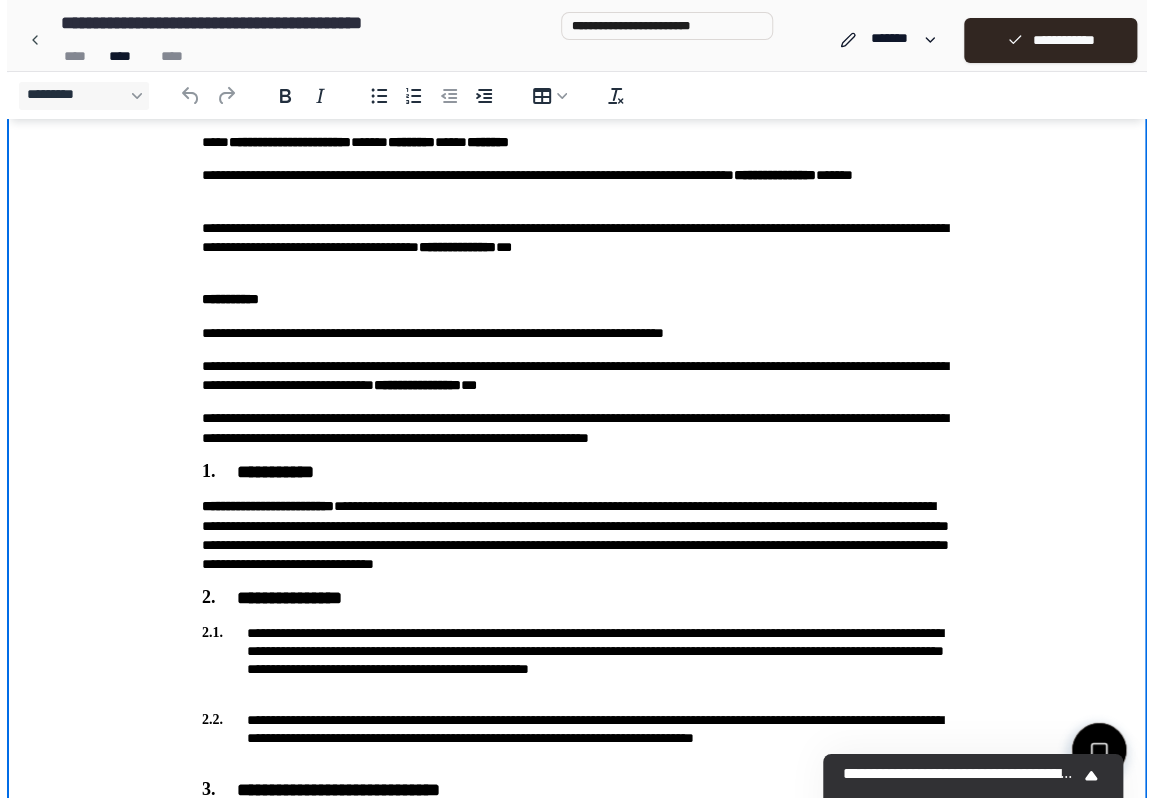 scroll, scrollTop: 0, scrollLeft: 0, axis: both 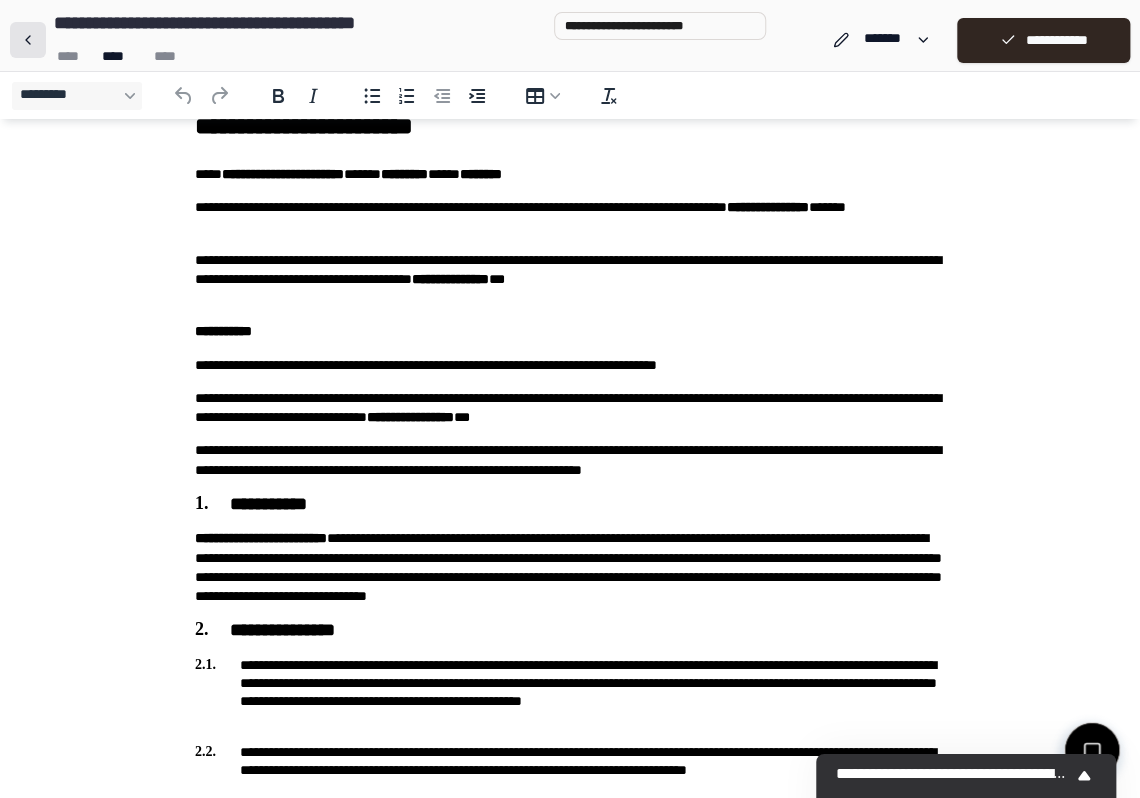 click at bounding box center [28, 40] 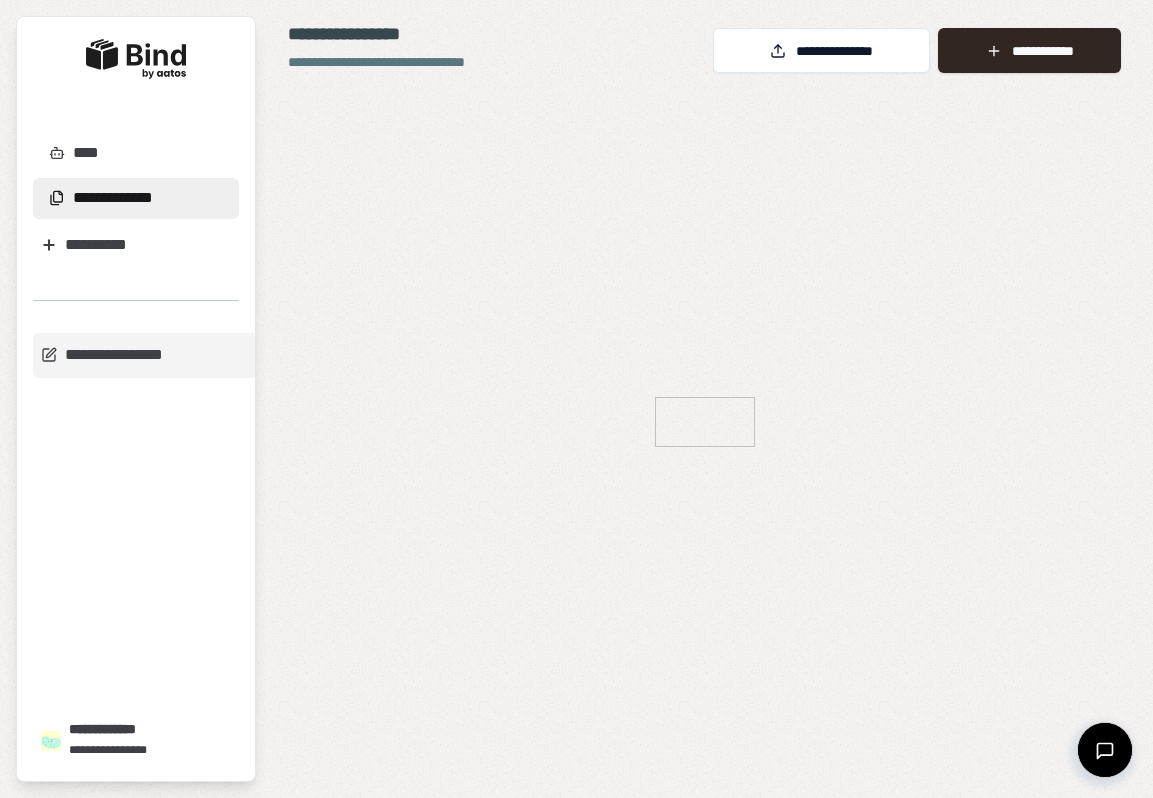scroll, scrollTop: 0, scrollLeft: 0, axis: both 